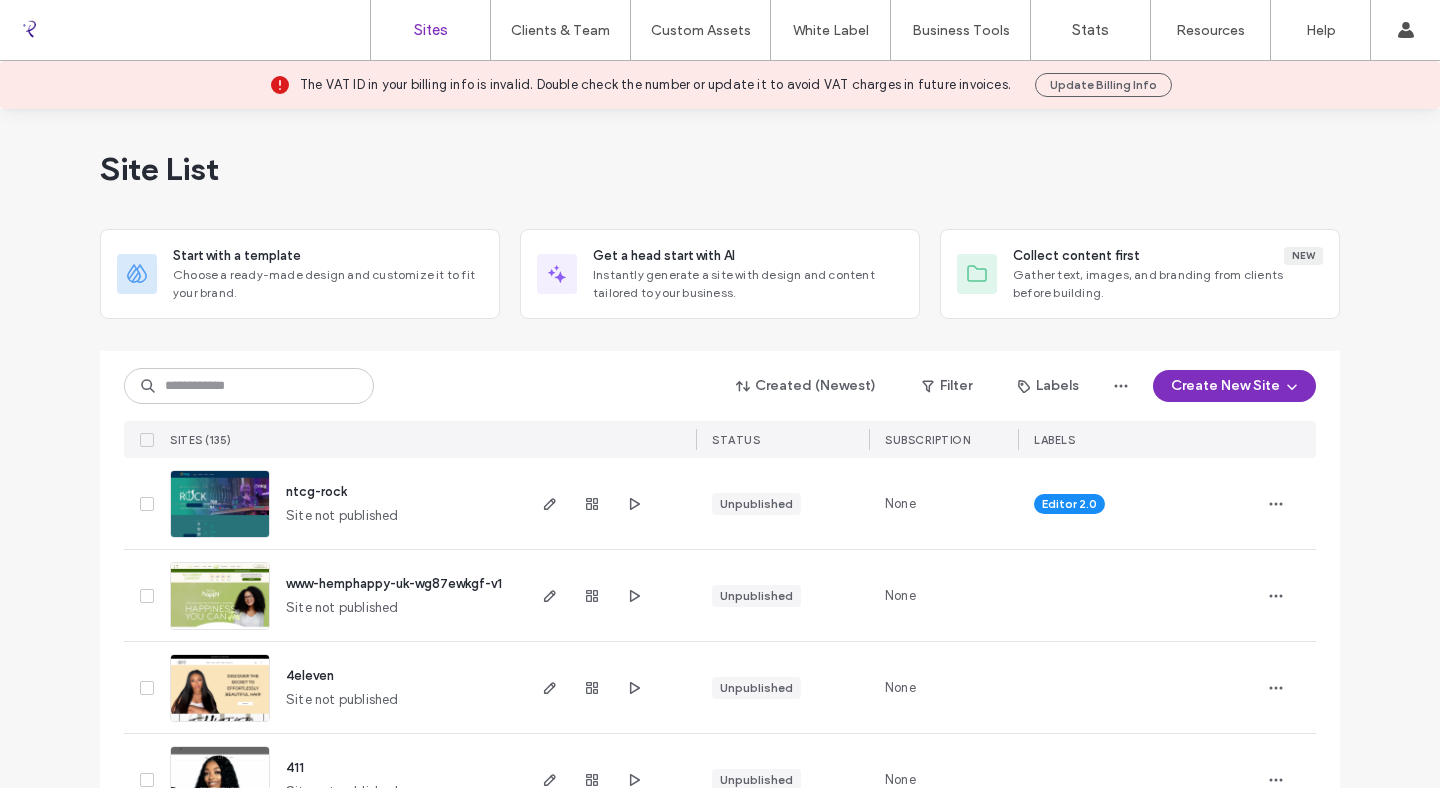 scroll, scrollTop: 0, scrollLeft: 0, axis: both 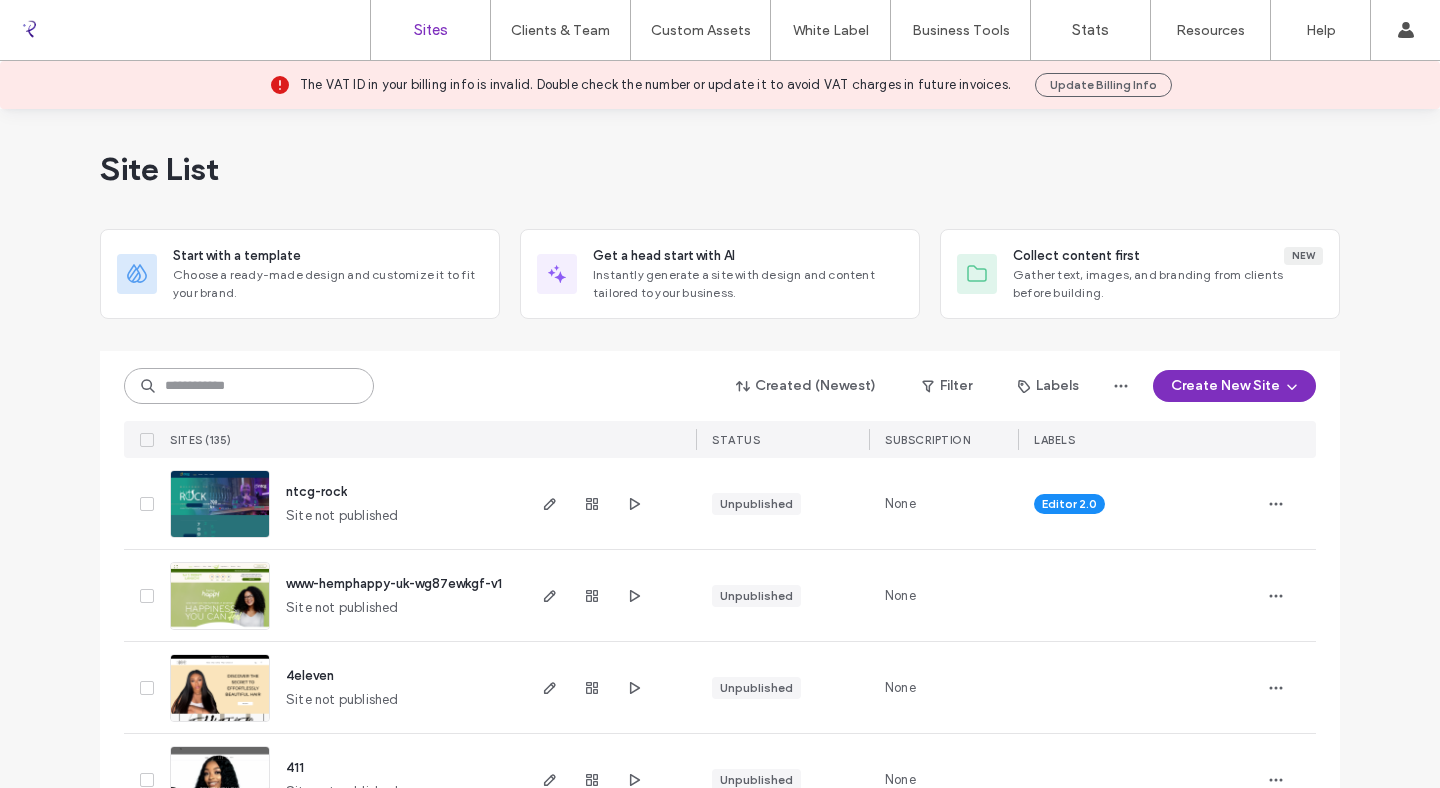 click at bounding box center (249, 386) 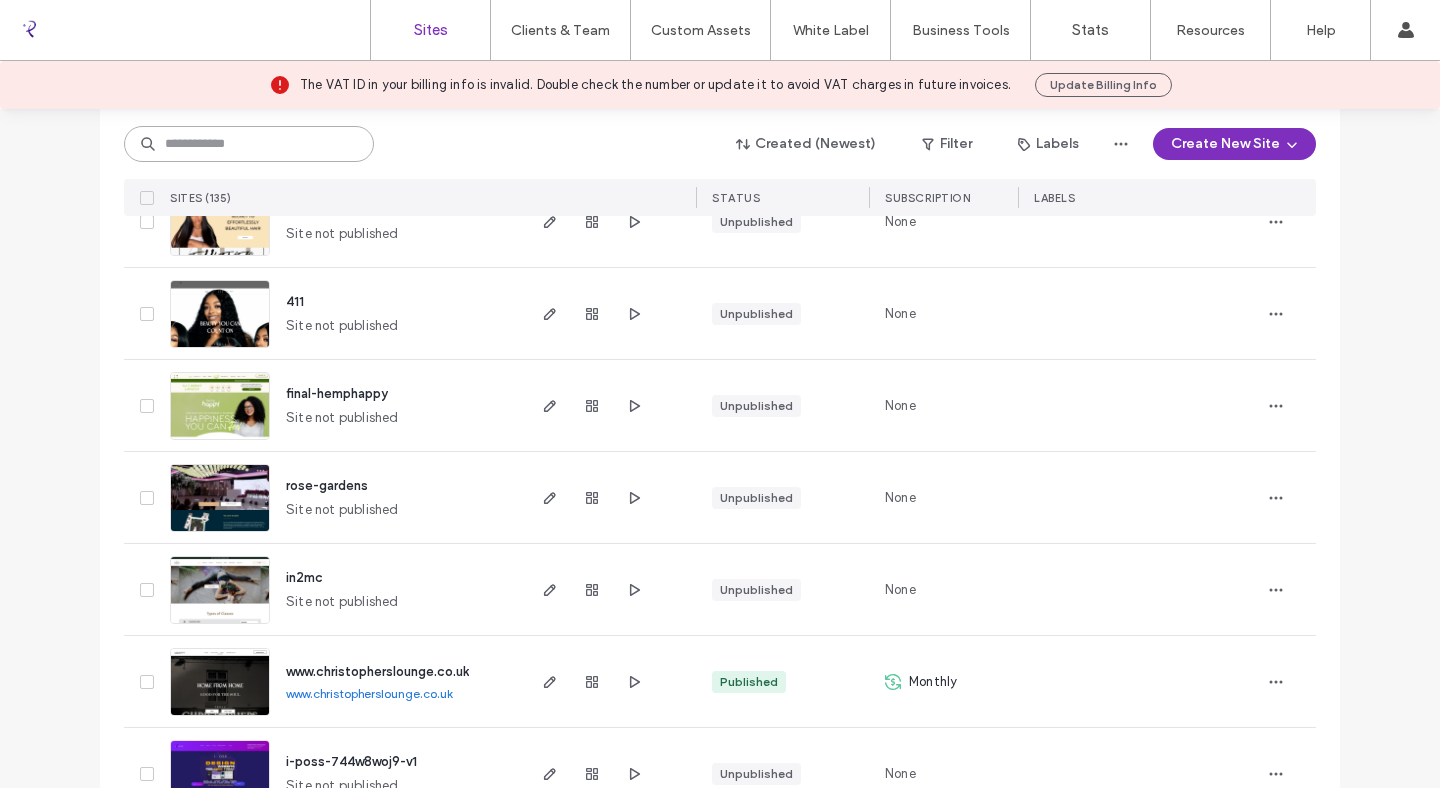 scroll, scrollTop: 627, scrollLeft: 0, axis: vertical 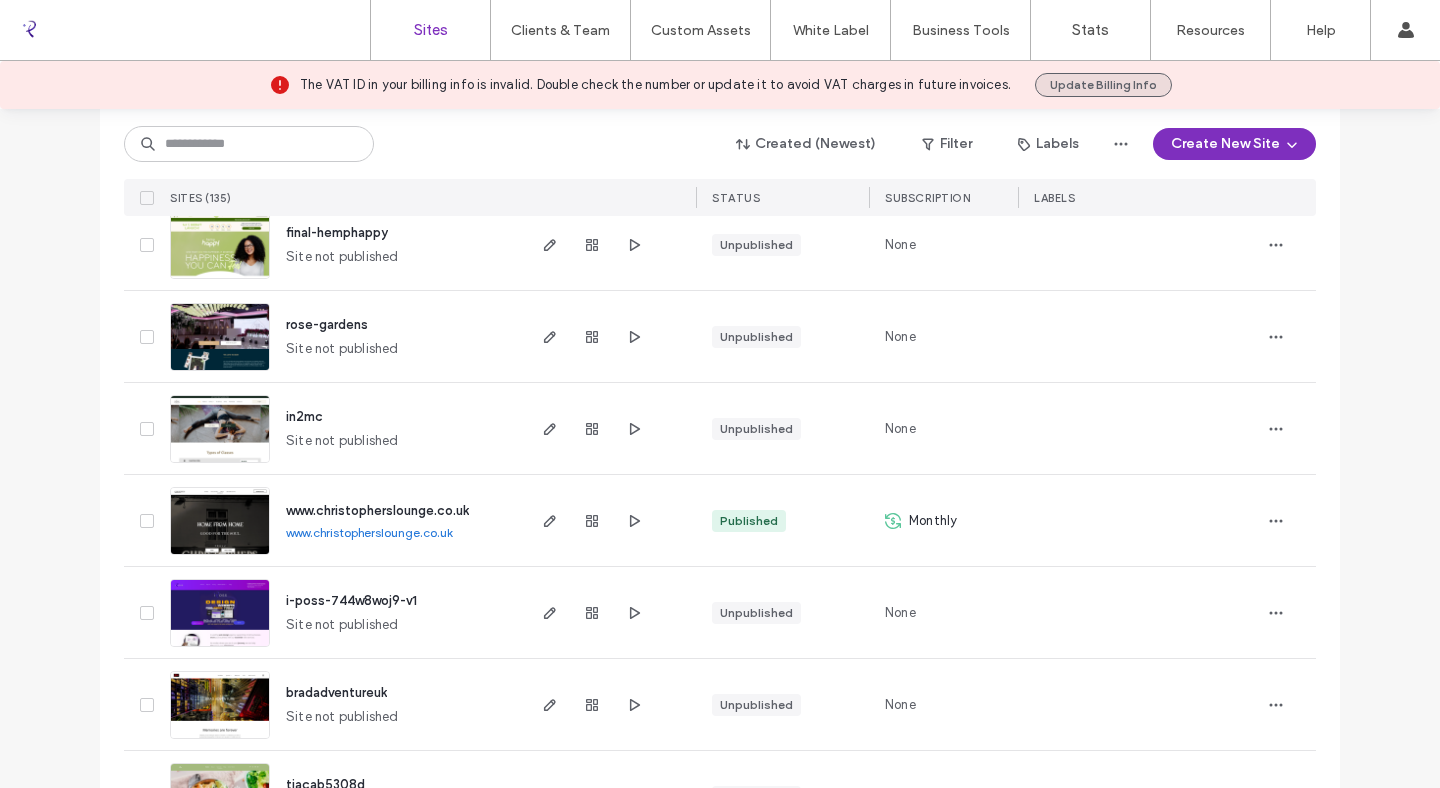 click on "Update Billing Info" at bounding box center (1103, 85) 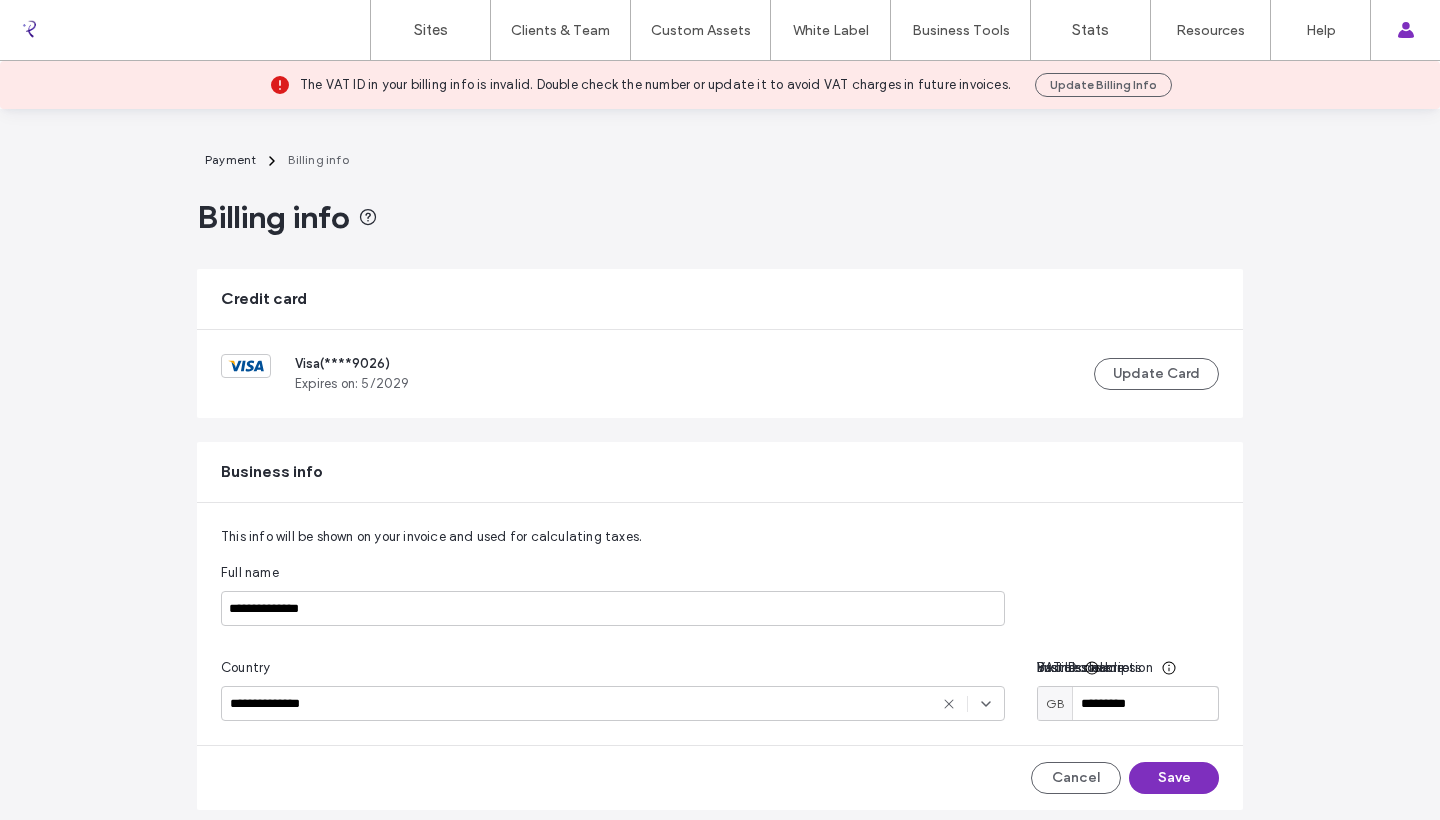 scroll, scrollTop: 0, scrollLeft: 0, axis: both 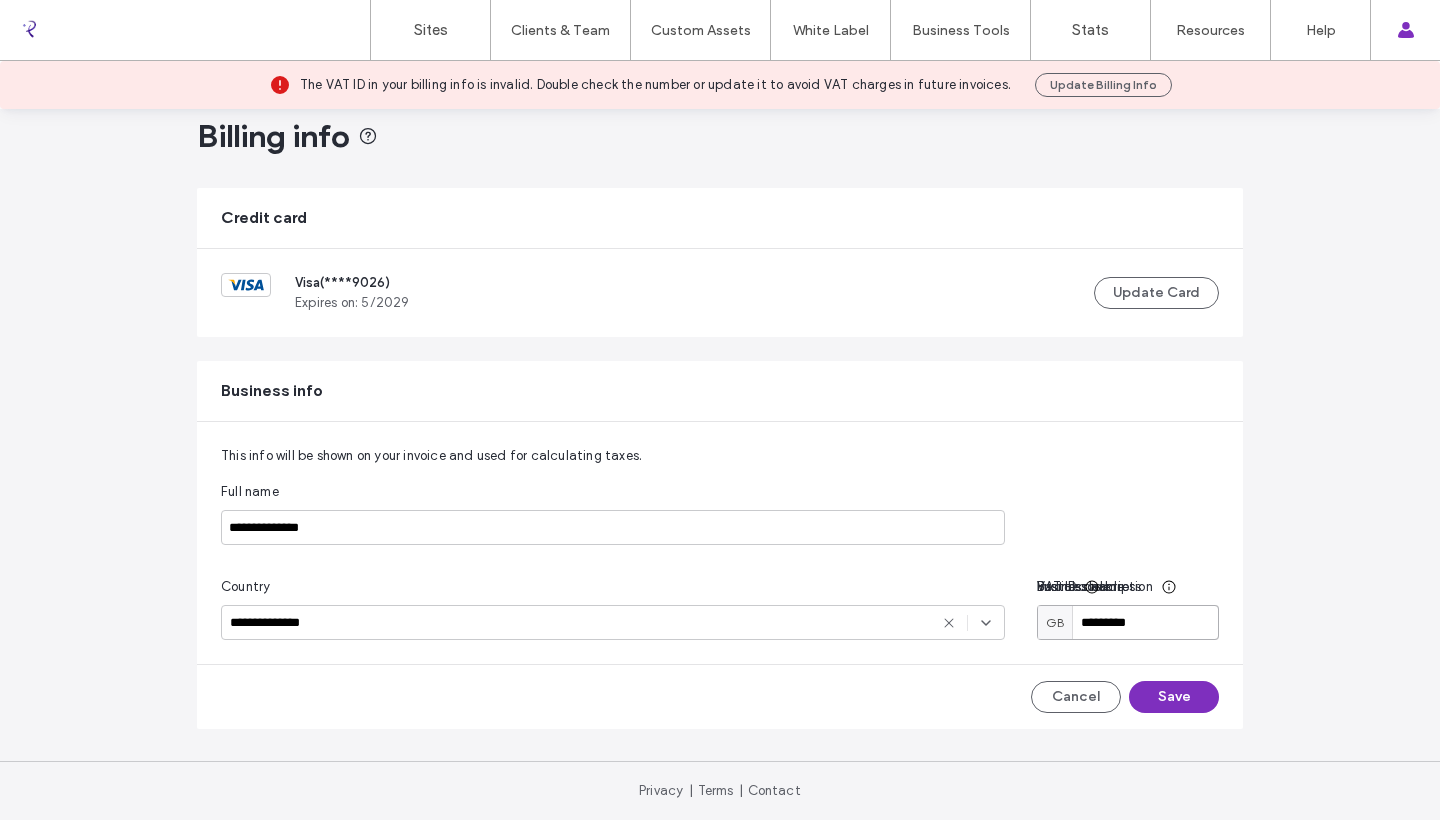 click on "*********" at bounding box center [1128, 622] 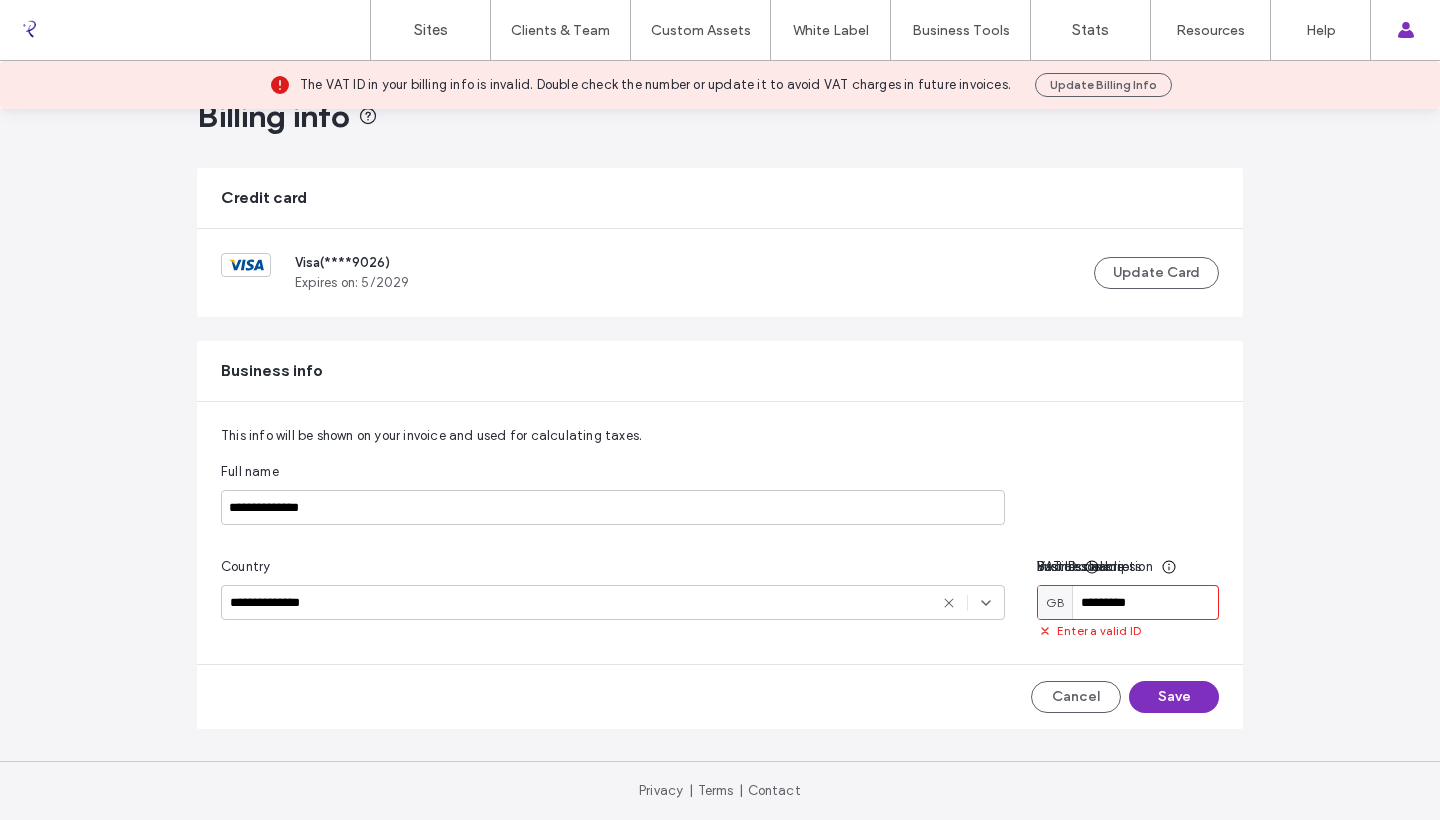 scroll, scrollTop: 0, scrollLeft: 0, axis: both 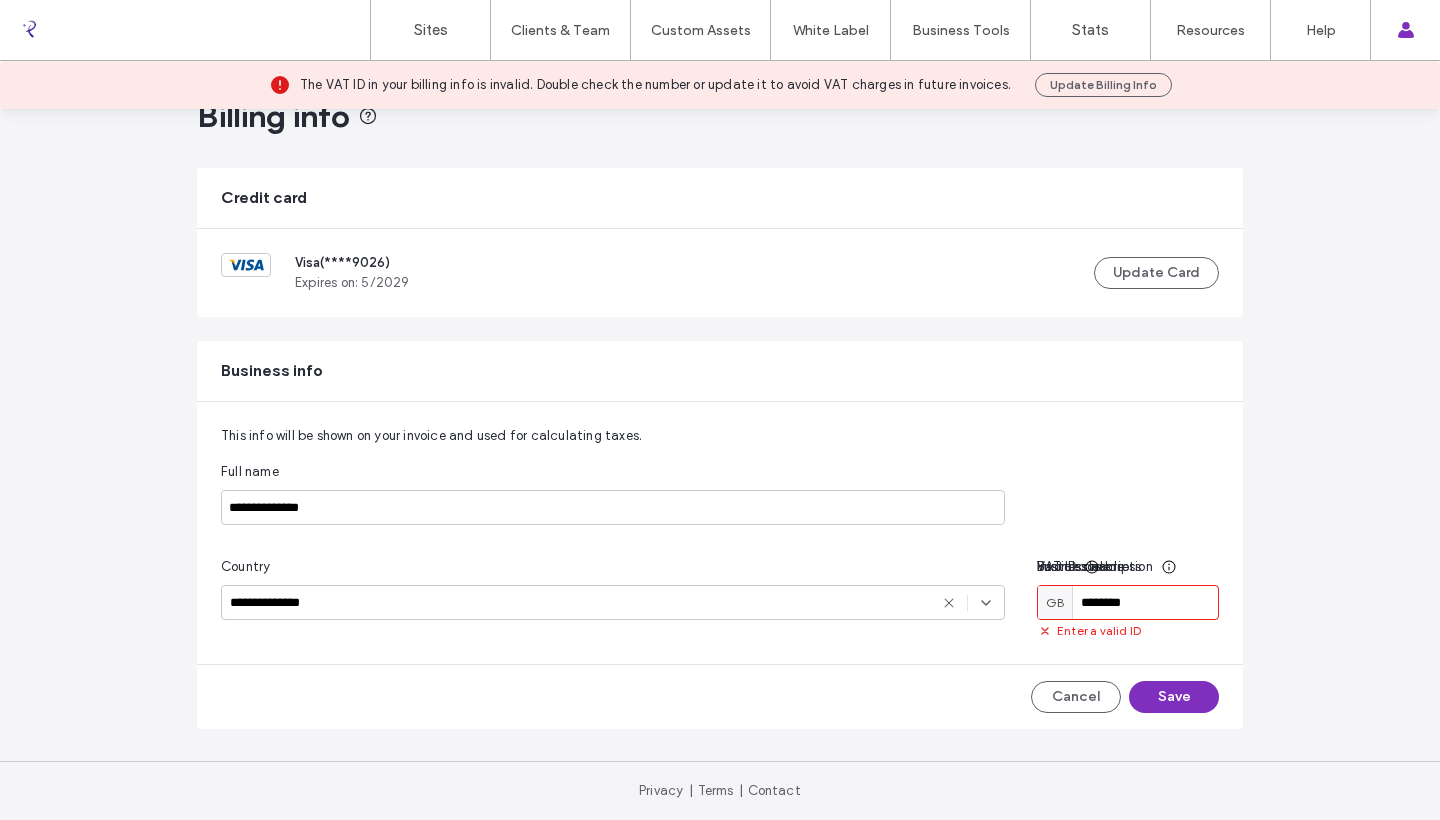 drag, startPoint x: 852, startPoint y: 535, endPoint x: 827, endPoint y: 566, distance: 39.824615 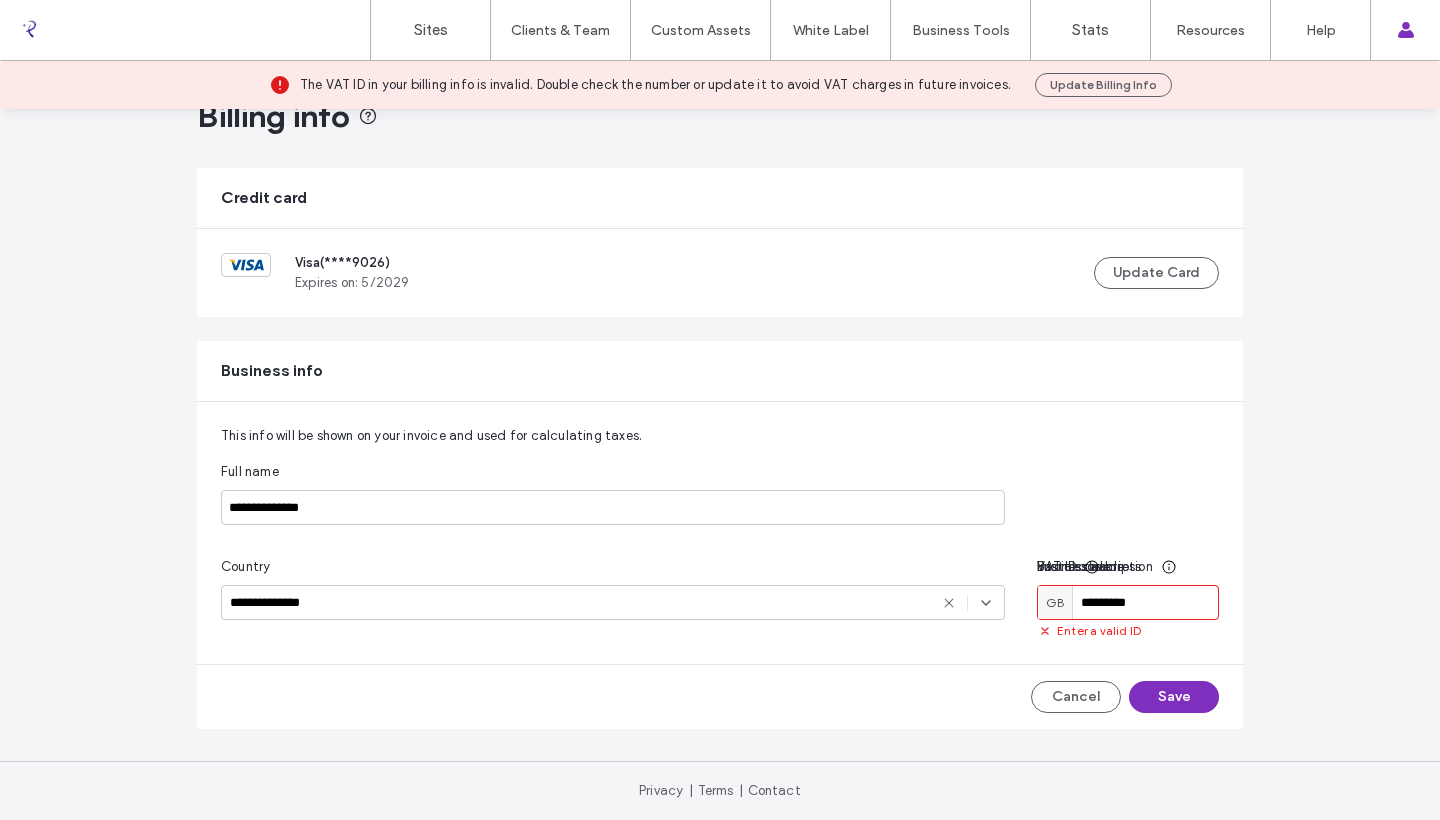 click on "*********" at bounding box center [1128, 602] 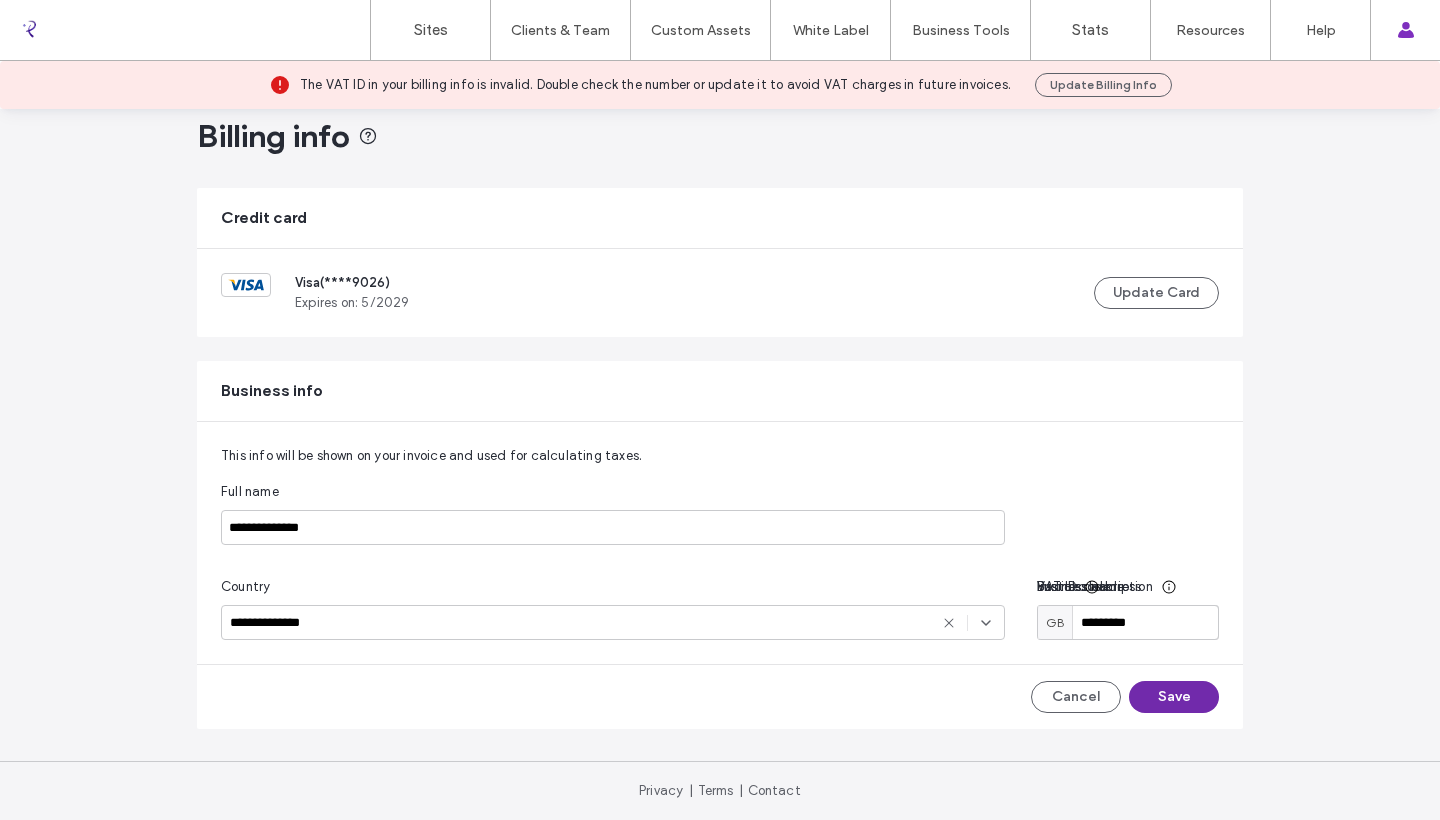 click on "Save" at bounding box center [1174, 697] 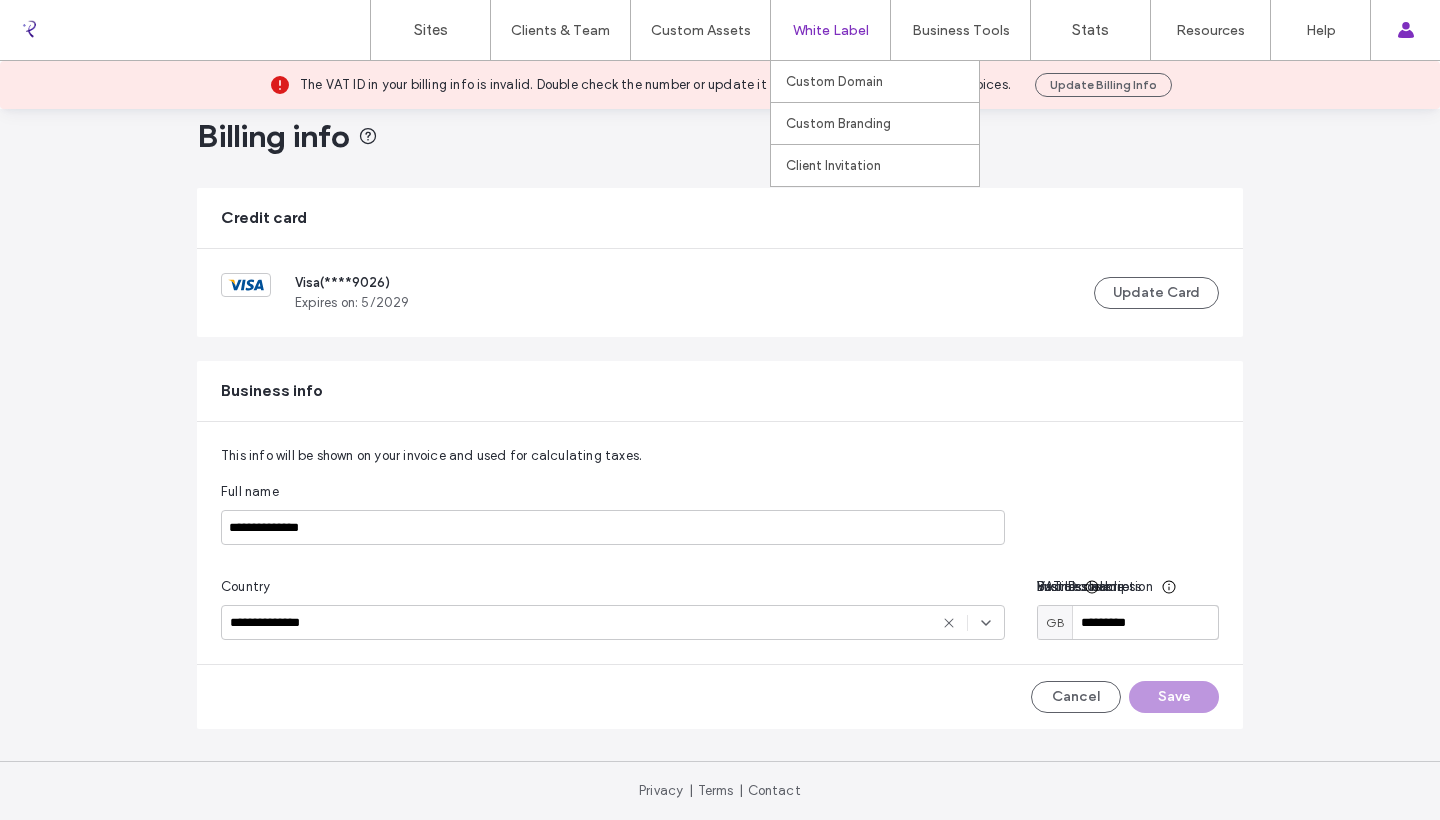 scroll, scrollTop: 0, scrollLeft: 0, axis: both 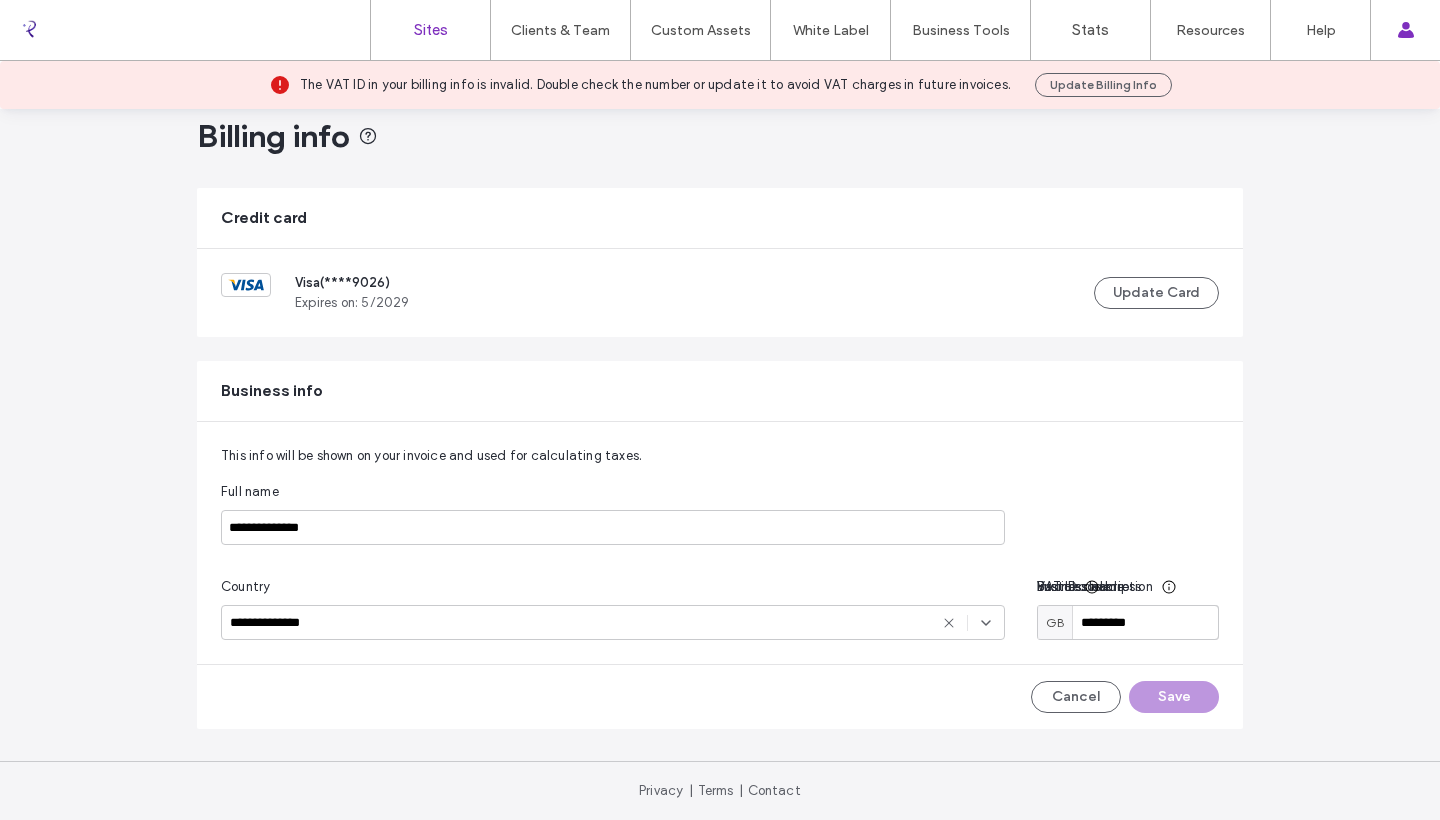 click on "Sites" at bounding box center [431, 30] 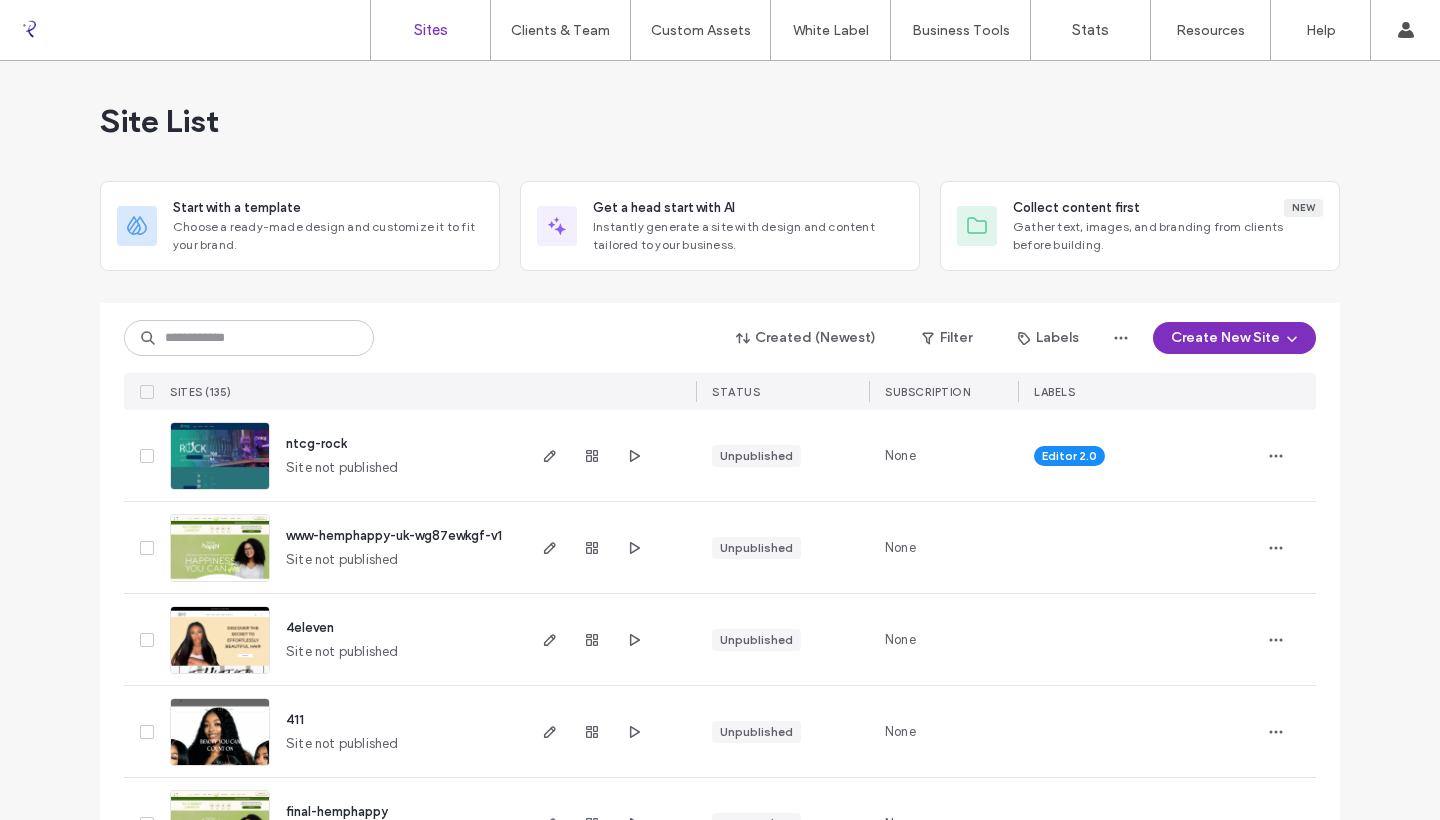 scroll, scrollTop: 0, scrollLeft: 0, axis: both 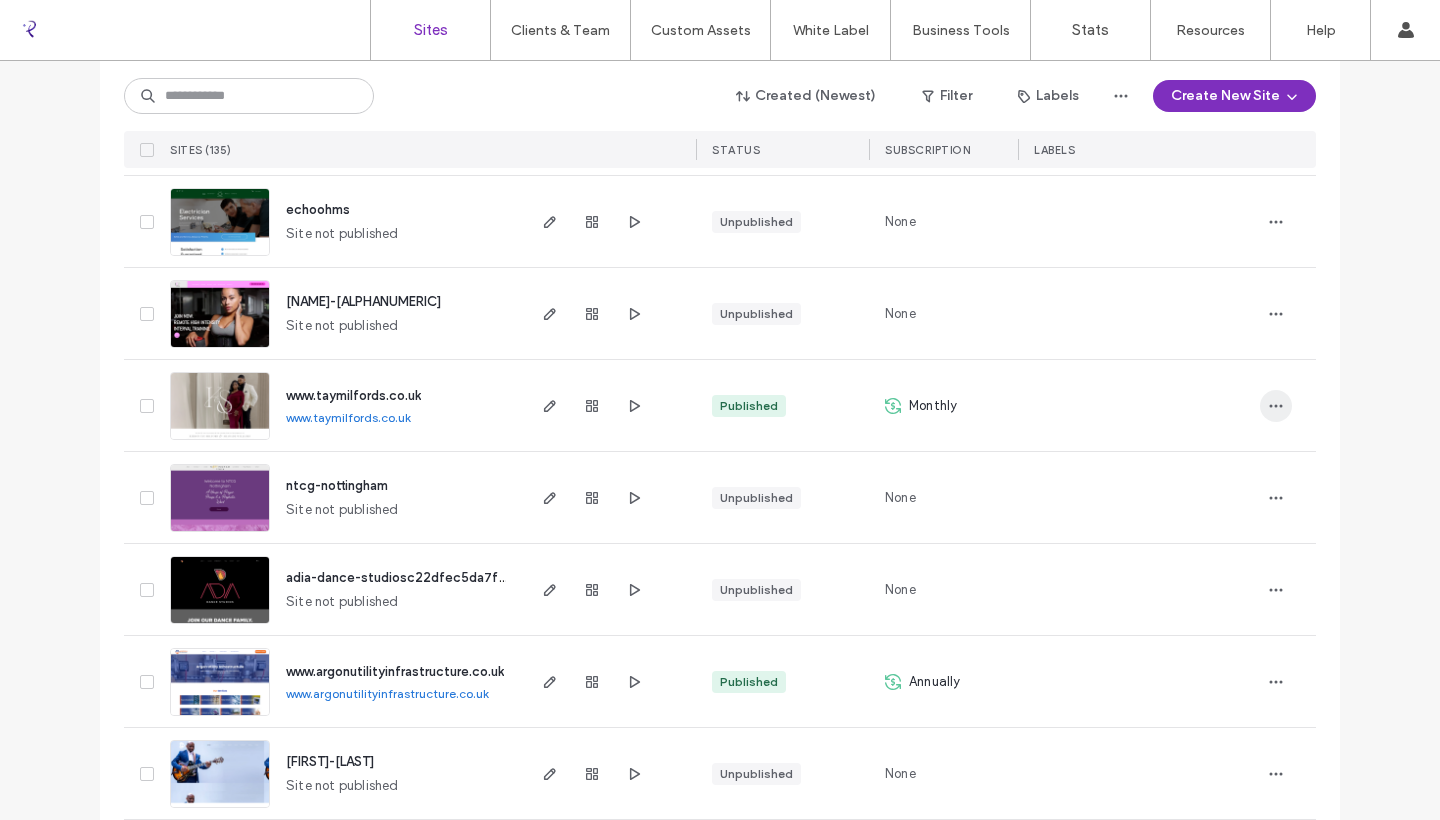 click 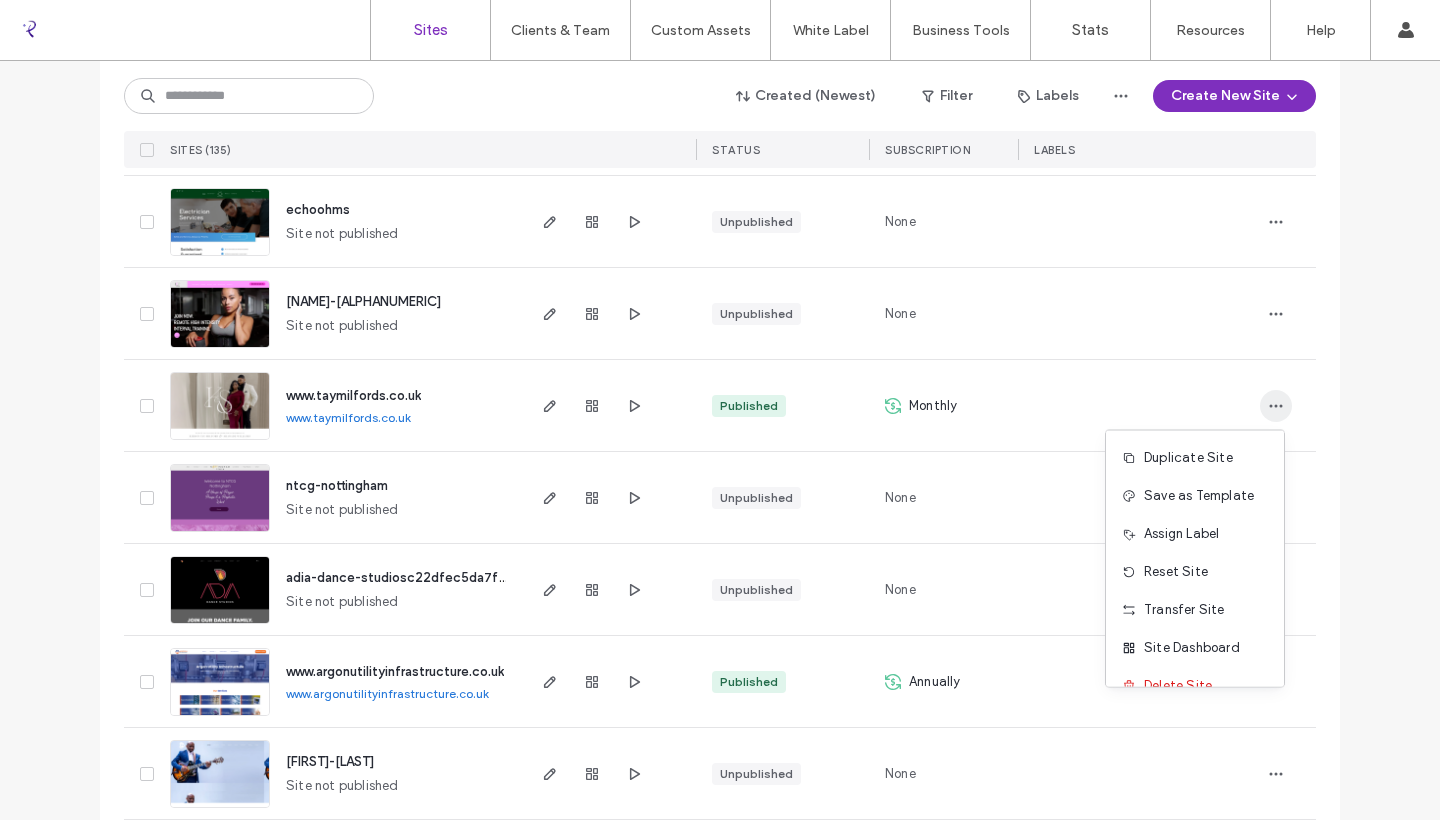 click 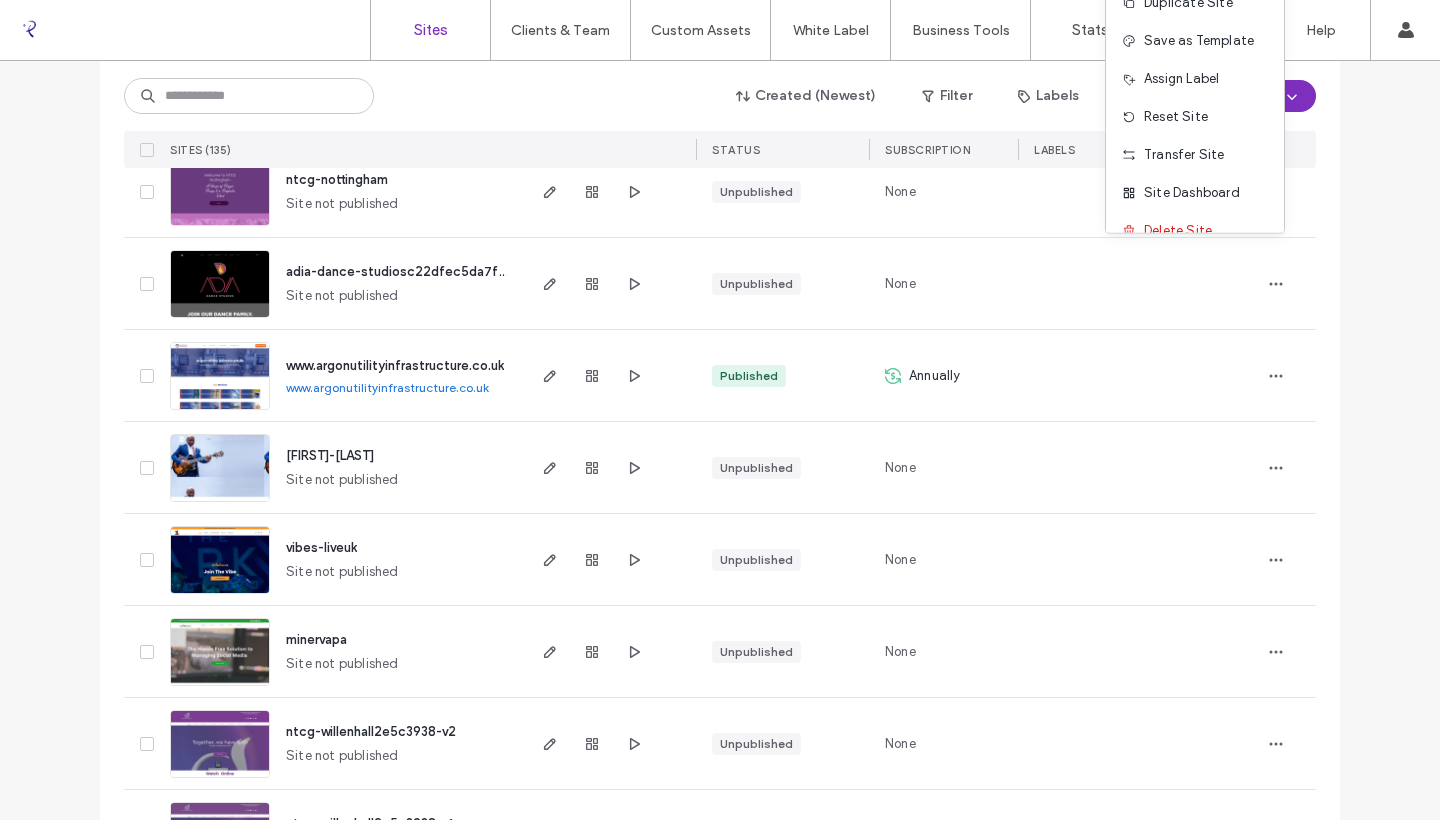 scroll, scrollTop: 5288, scrollLeft: 0, axis: vertical 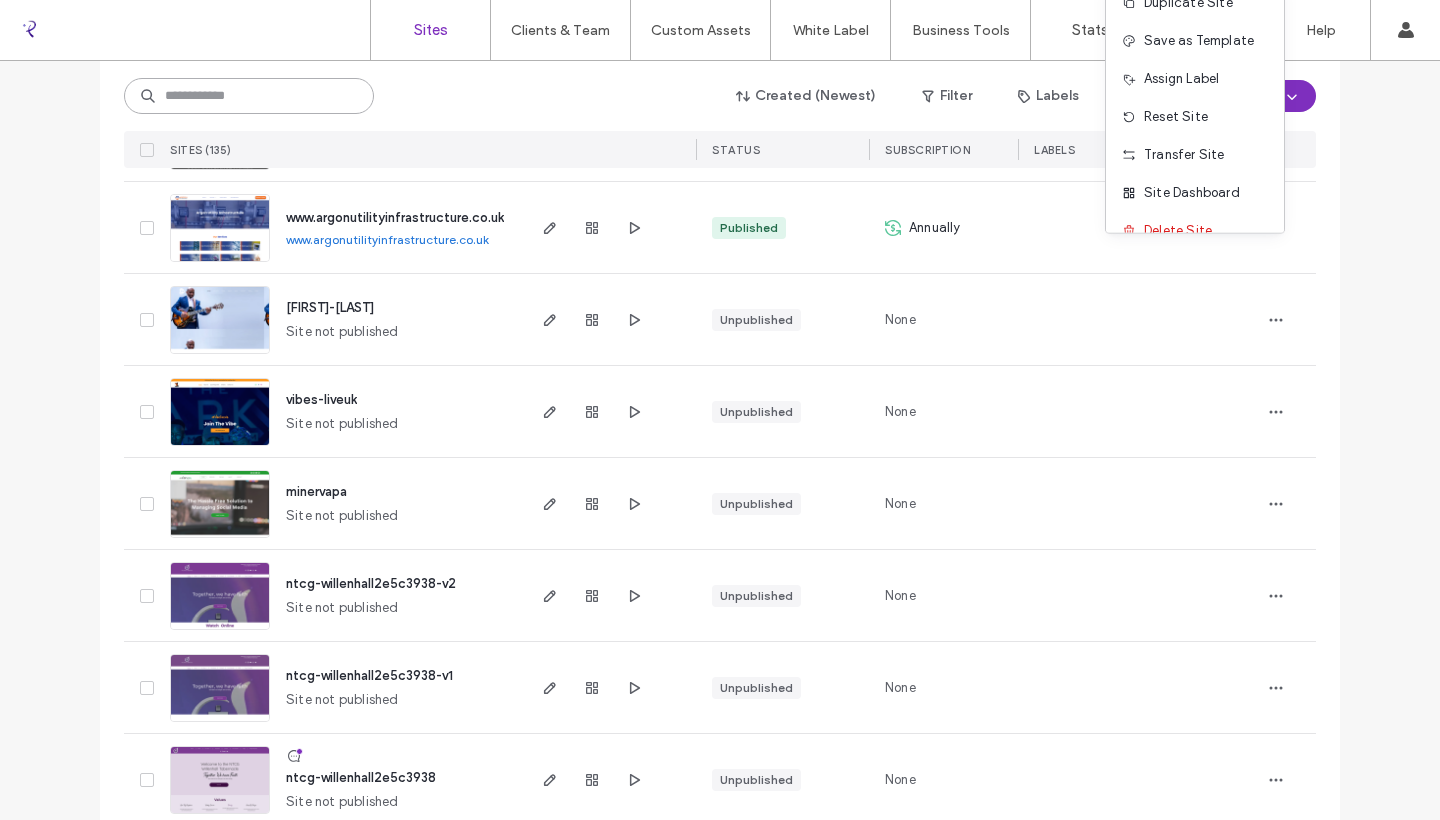 click at bounding box center [249, 96] 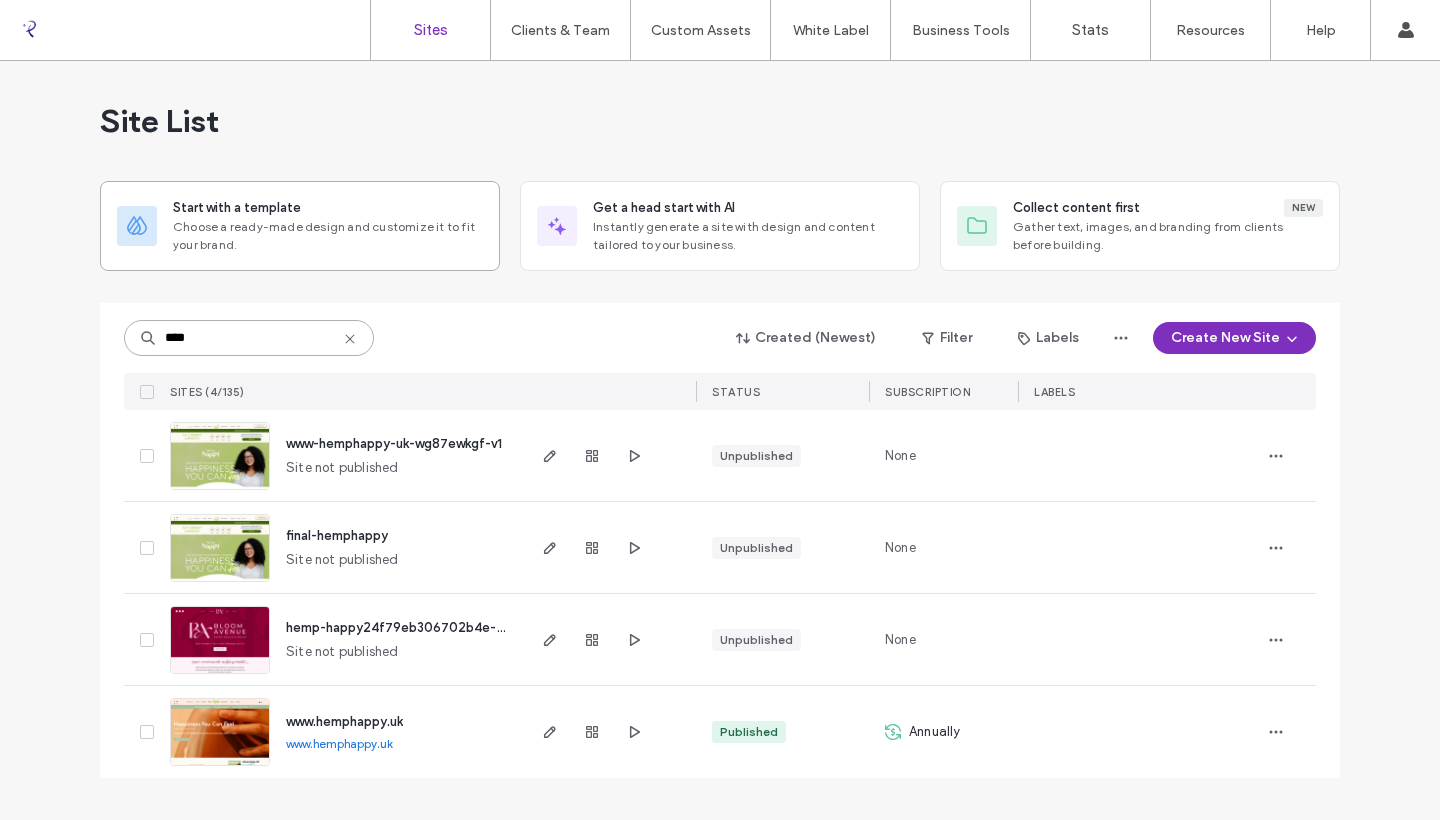 scroll, scrollTop: 0, scrollLeft: 0, axis: both 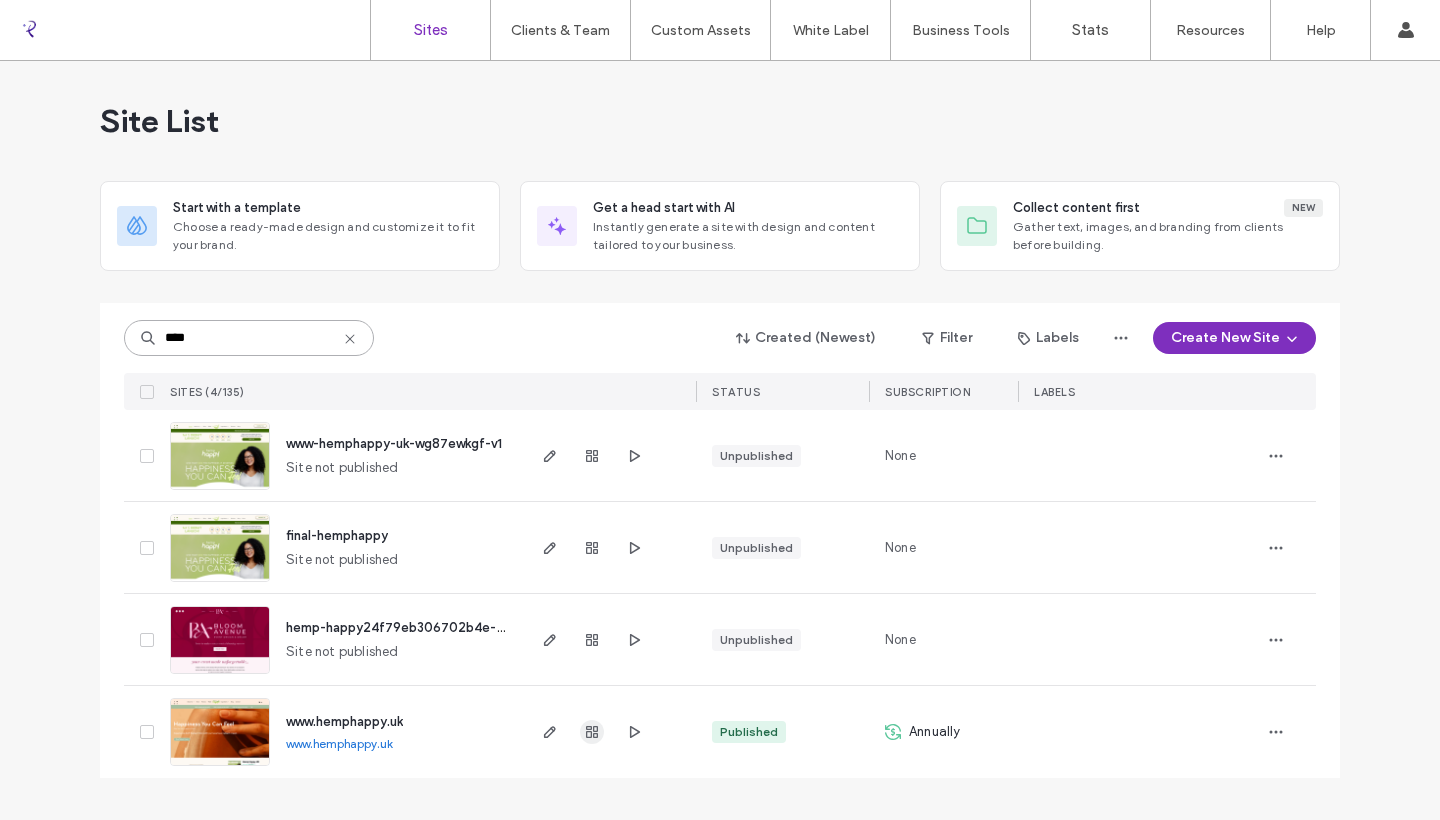 type on "****" 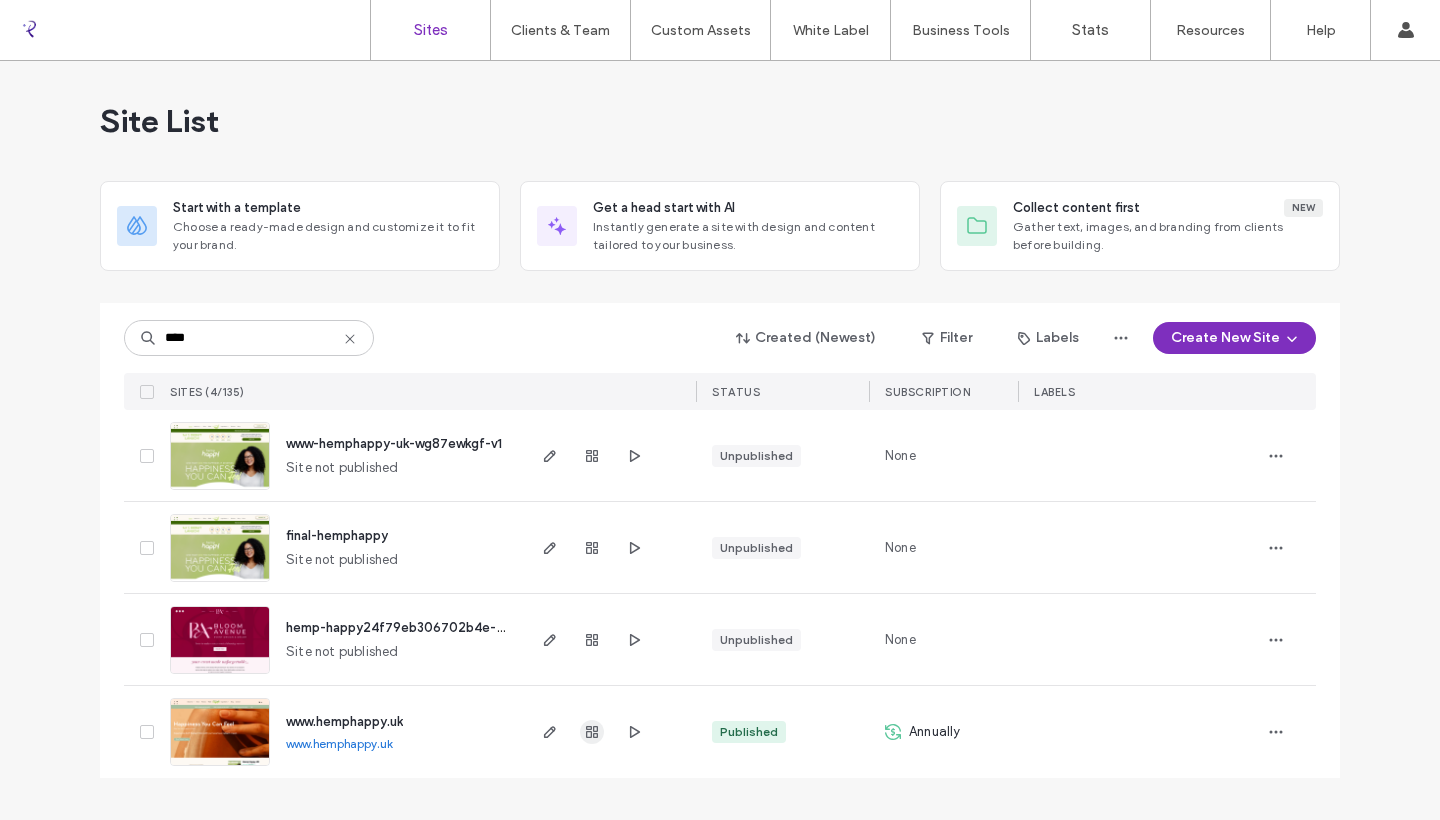 click 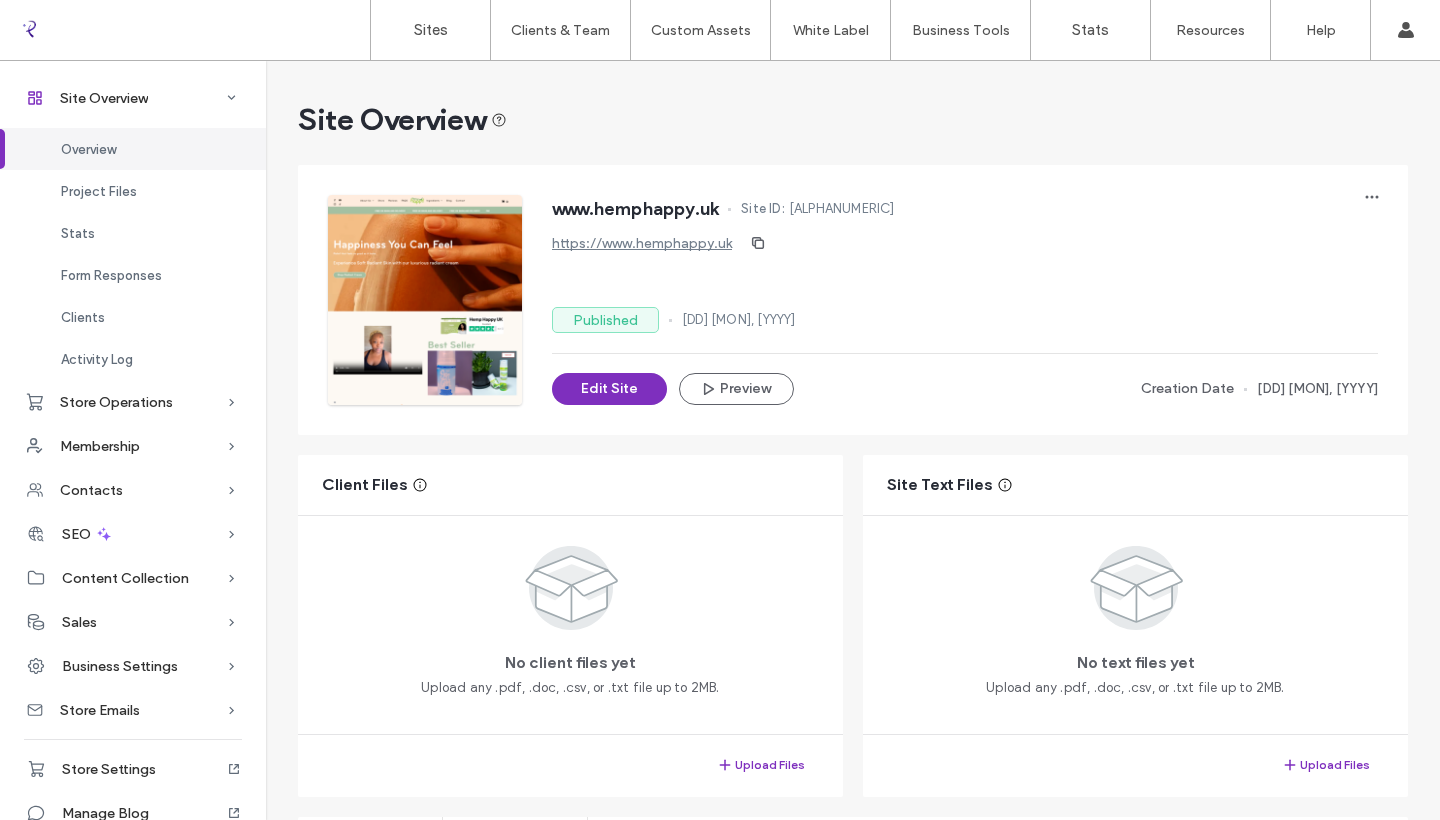scroll, scrollTop: 0, scrollLeft: 0, axis: both 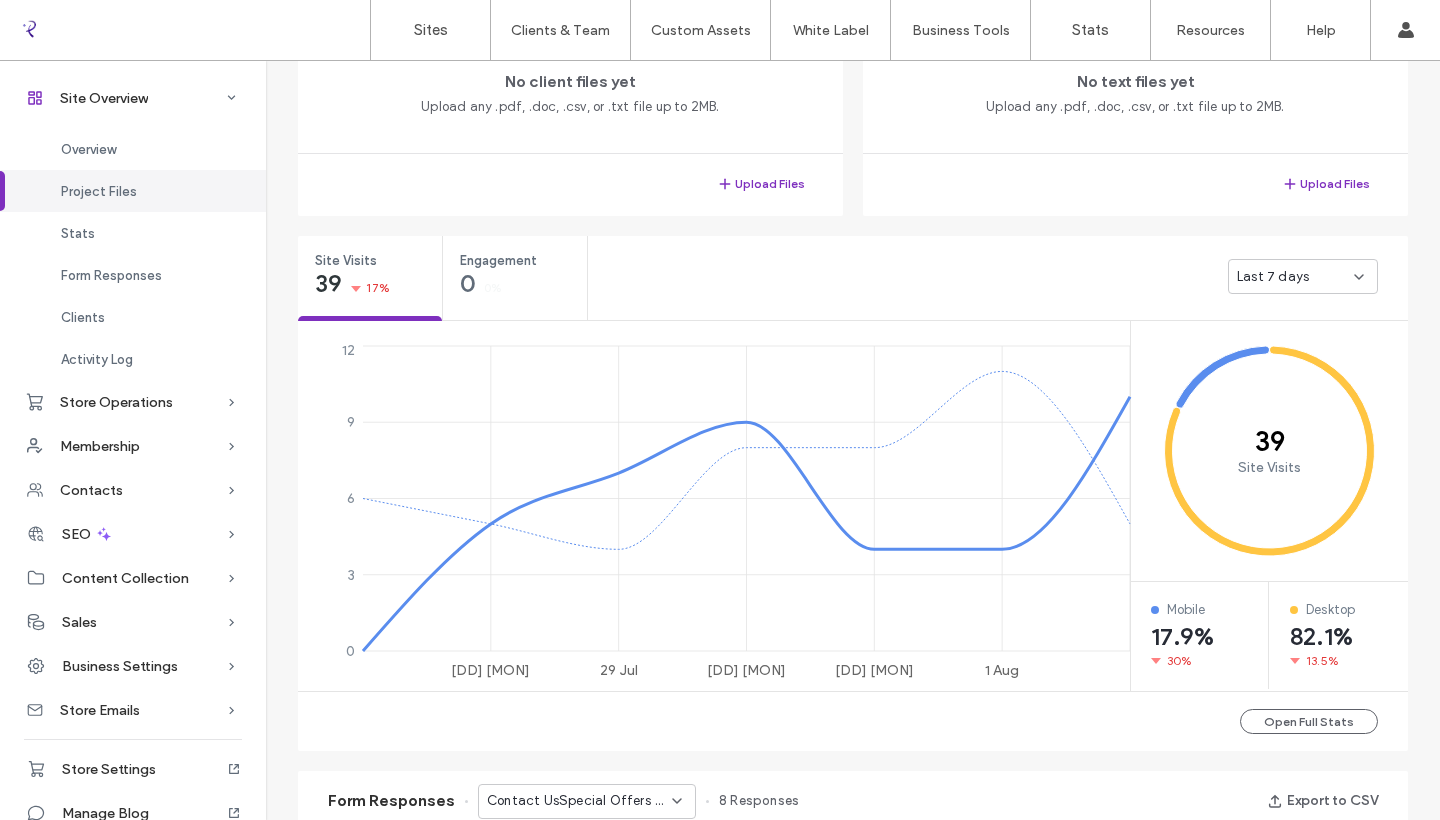 click on "Last 7 days" at bounding box center (1295, 277) 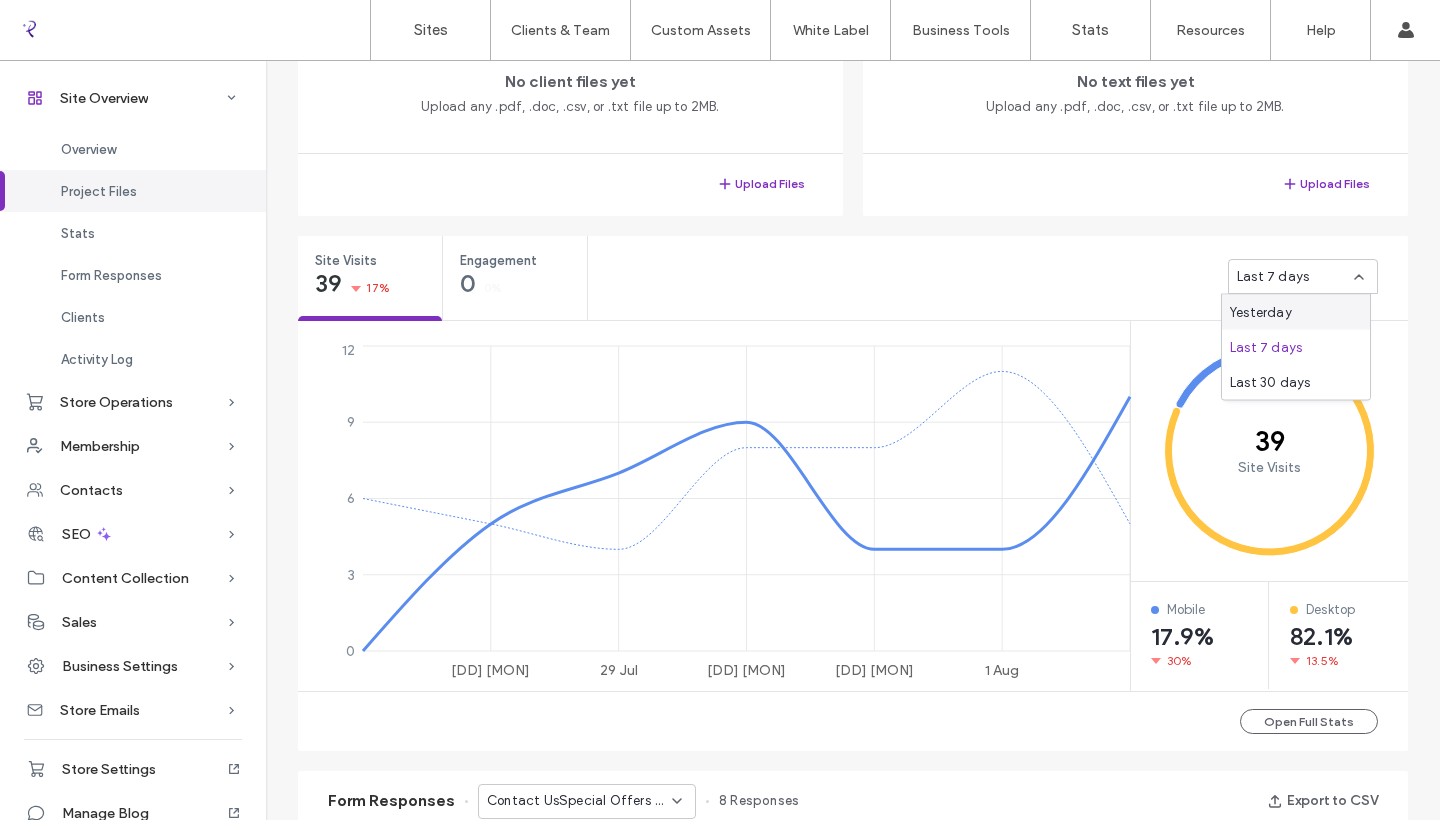 click on "Yesterday" at bounding box center [1296, 312] 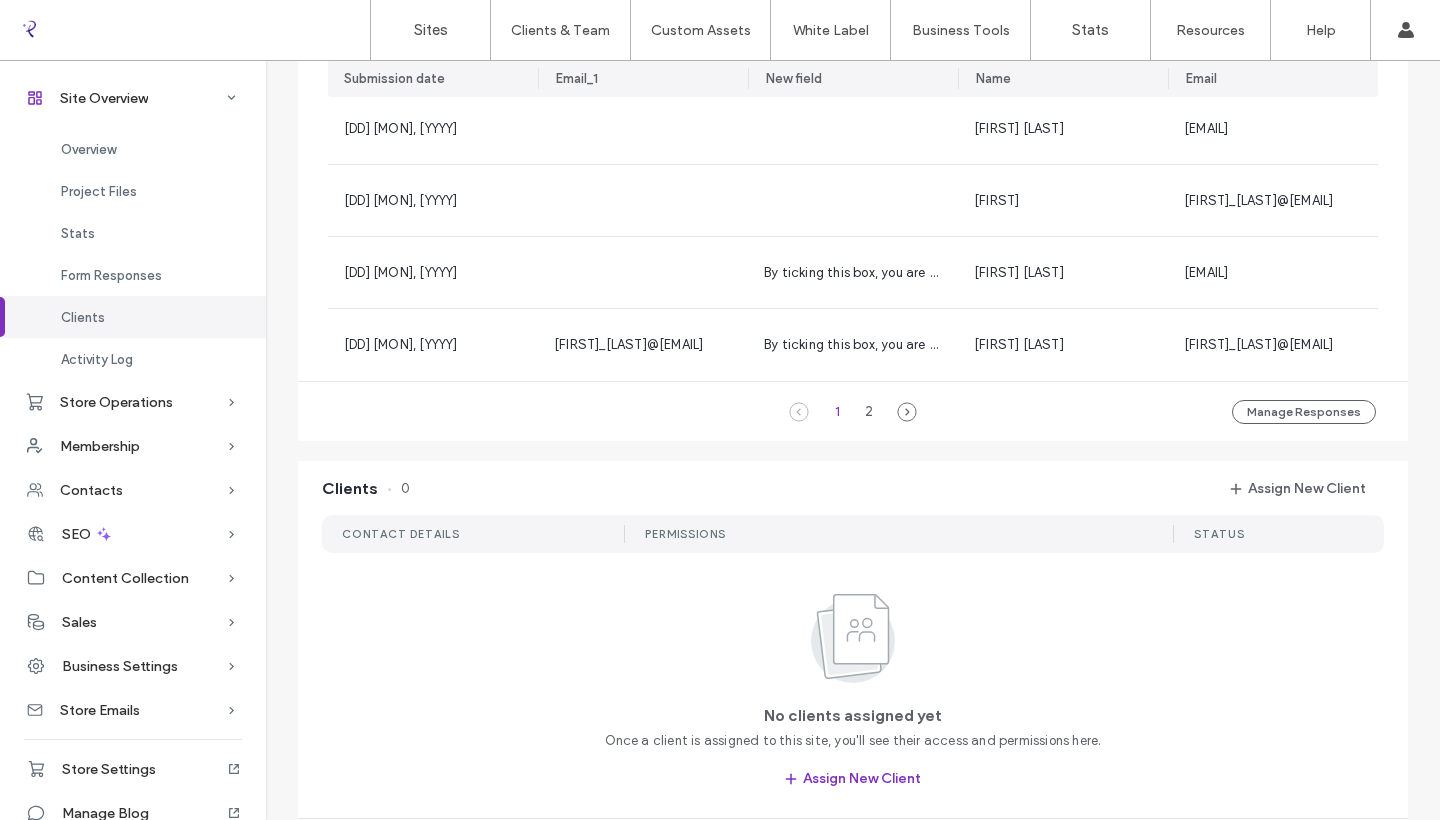 scroll, scrollTop: 1356, scrollLeft: 0, axis: vertical 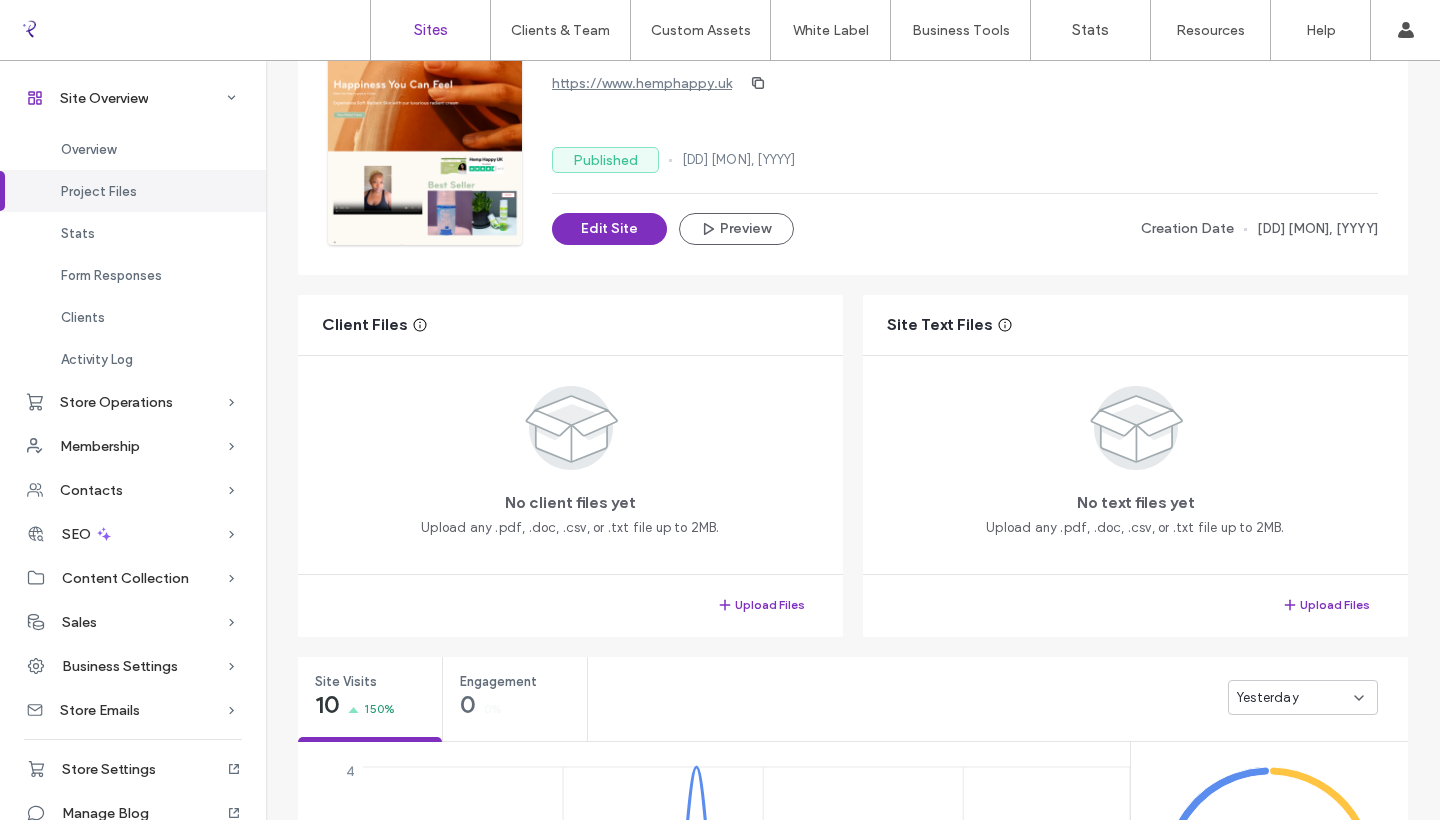 click on "Sites" at bounding box center (431, 30) 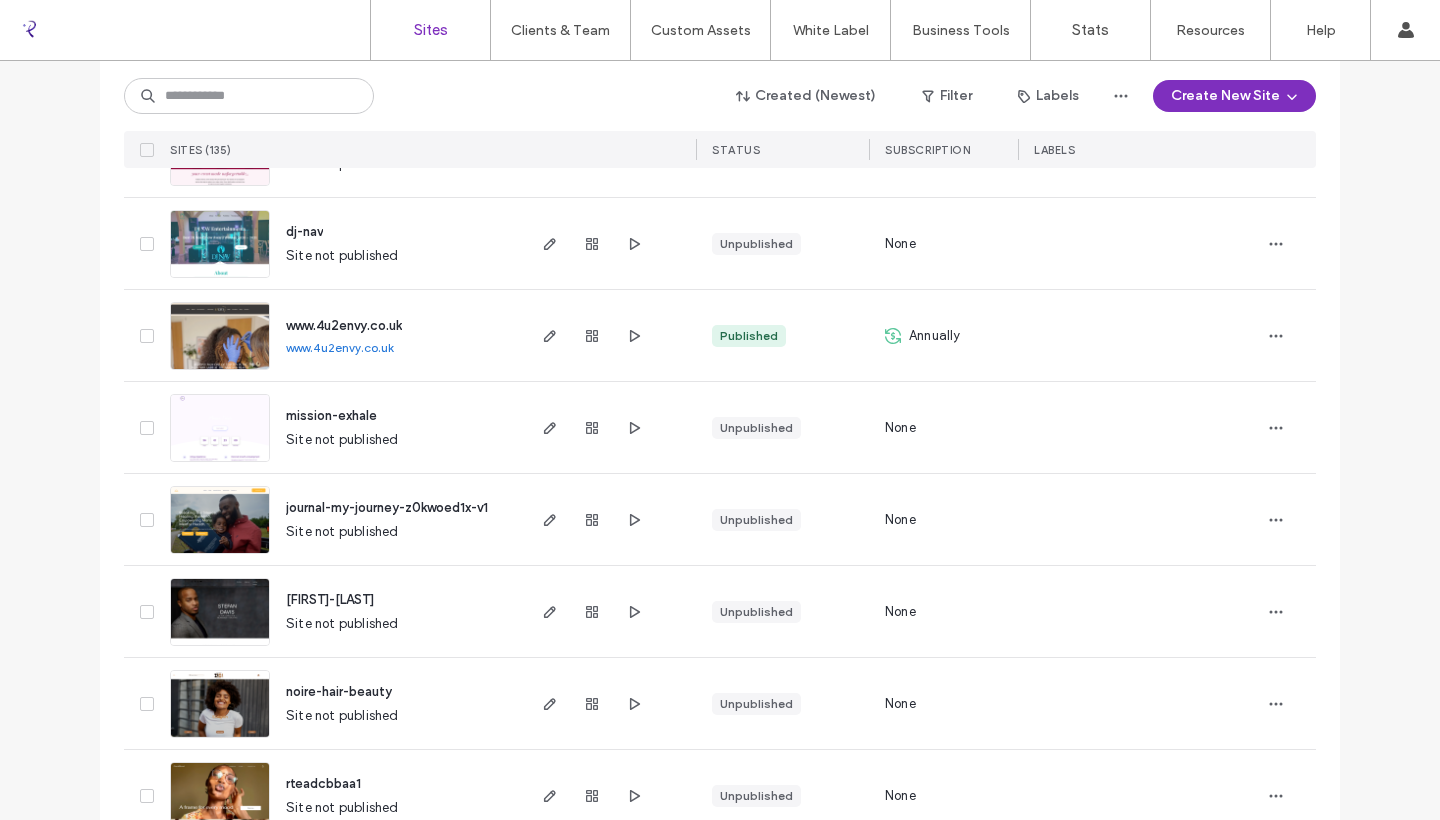 scroll, scrollTop: 1805, scrollLeft: 0, axis: vertical 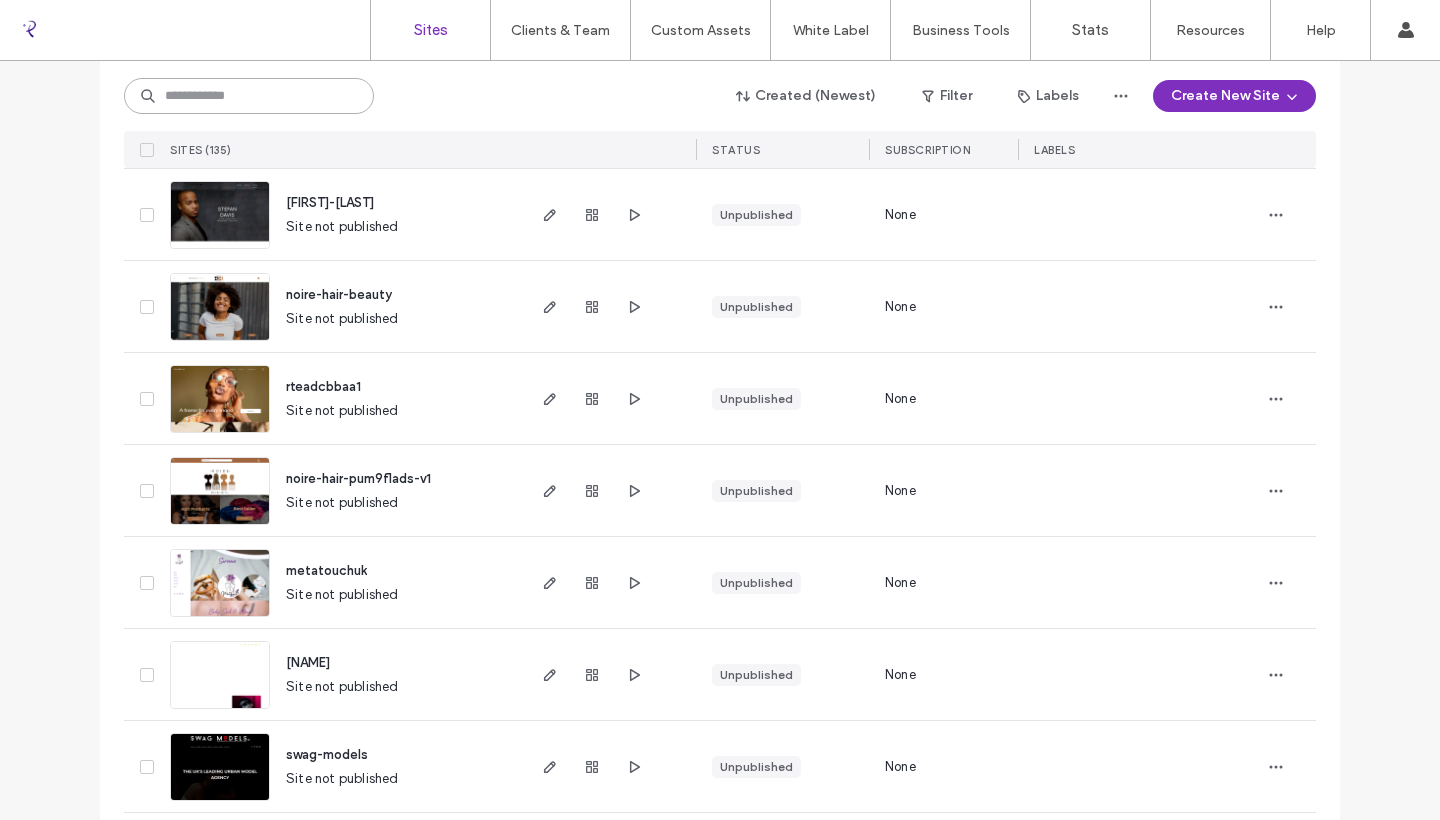 click at bounding box center (249, 96) 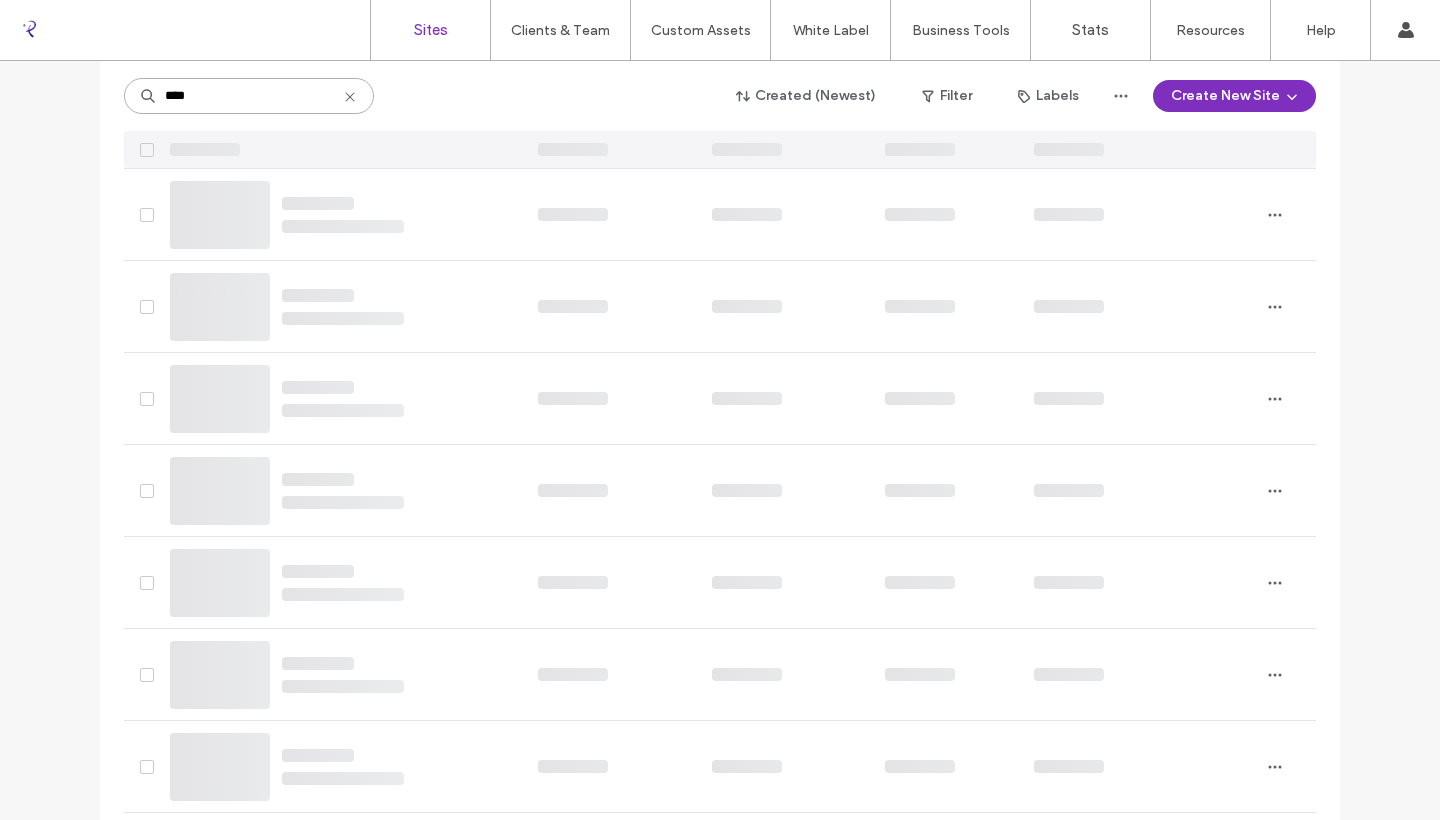 scroll, scrollTop: 0, scrollLeft: 0, axis: both 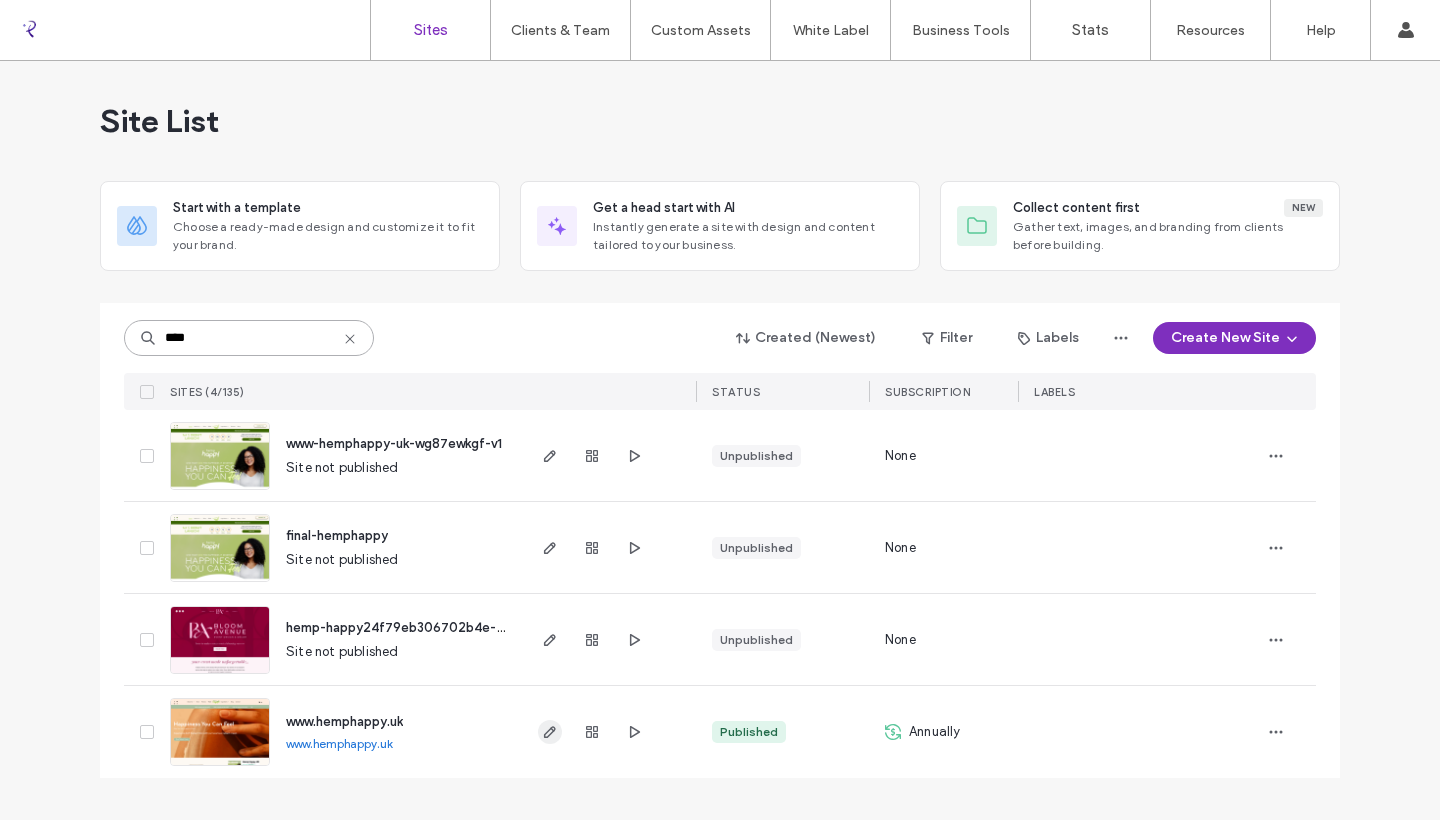 type on "****" 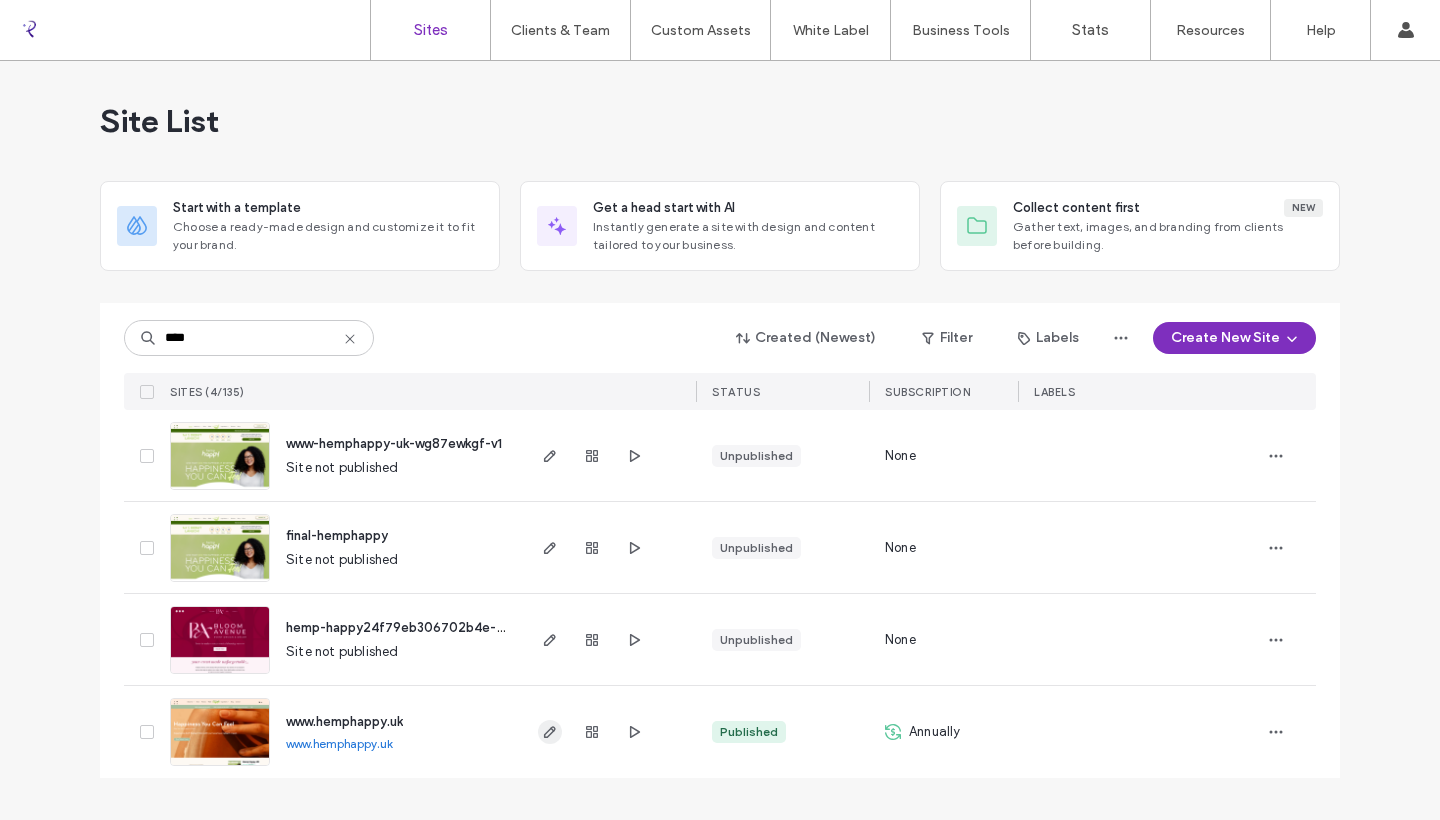 click at bounding box center (550, 732) 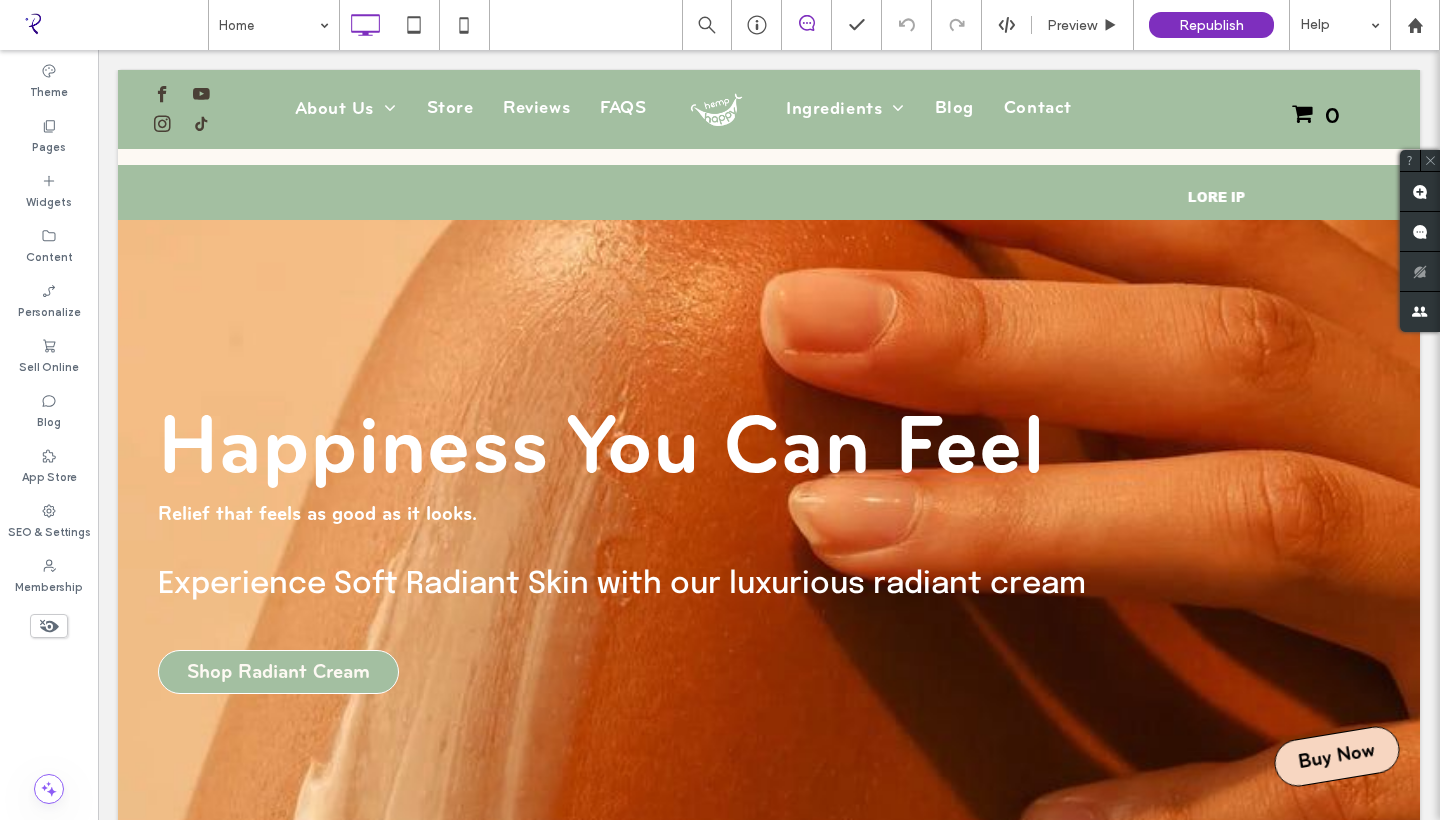 scroll, scrollTop: 779, scrollLeft: 0, axis: vertical 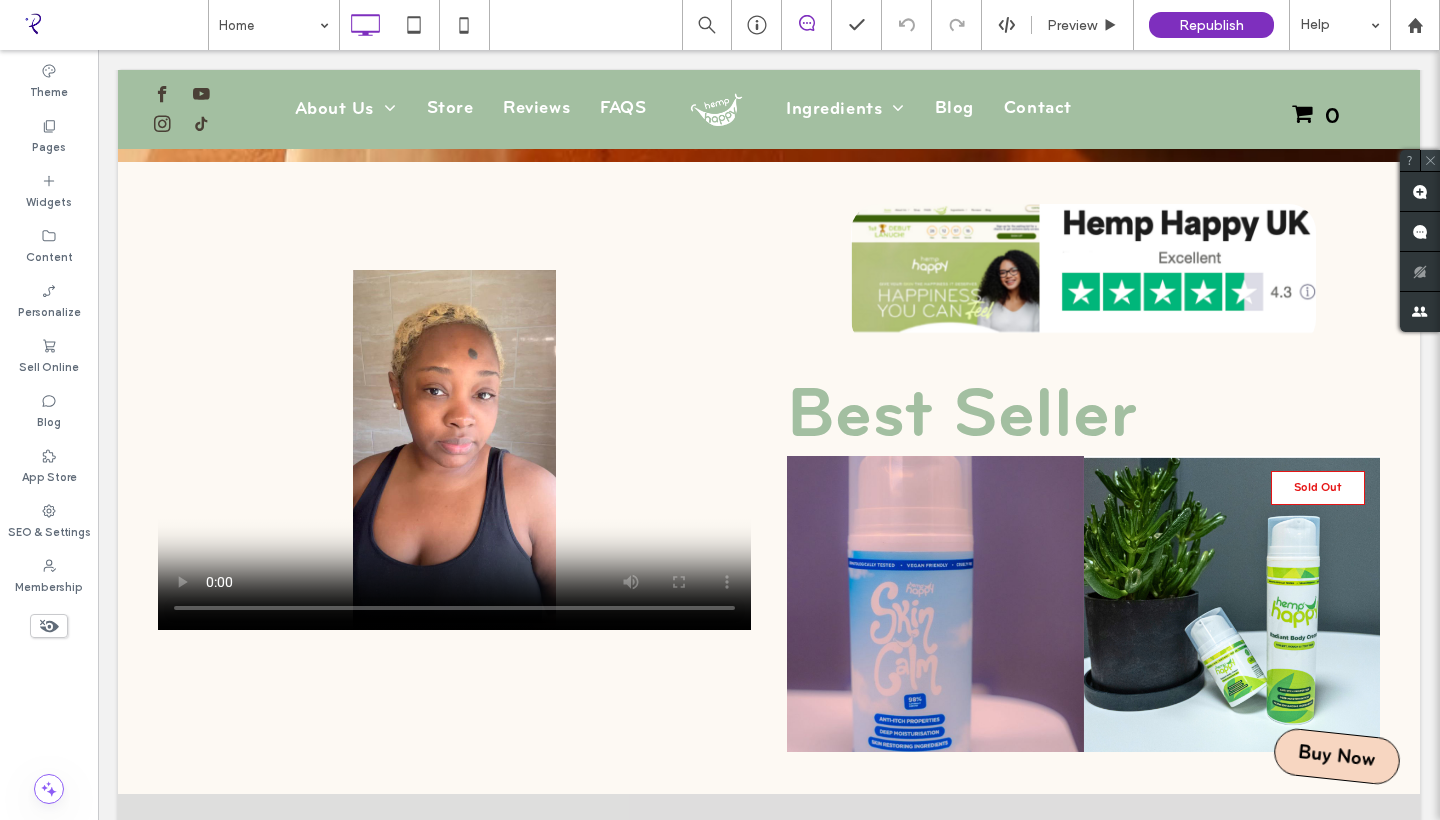 click 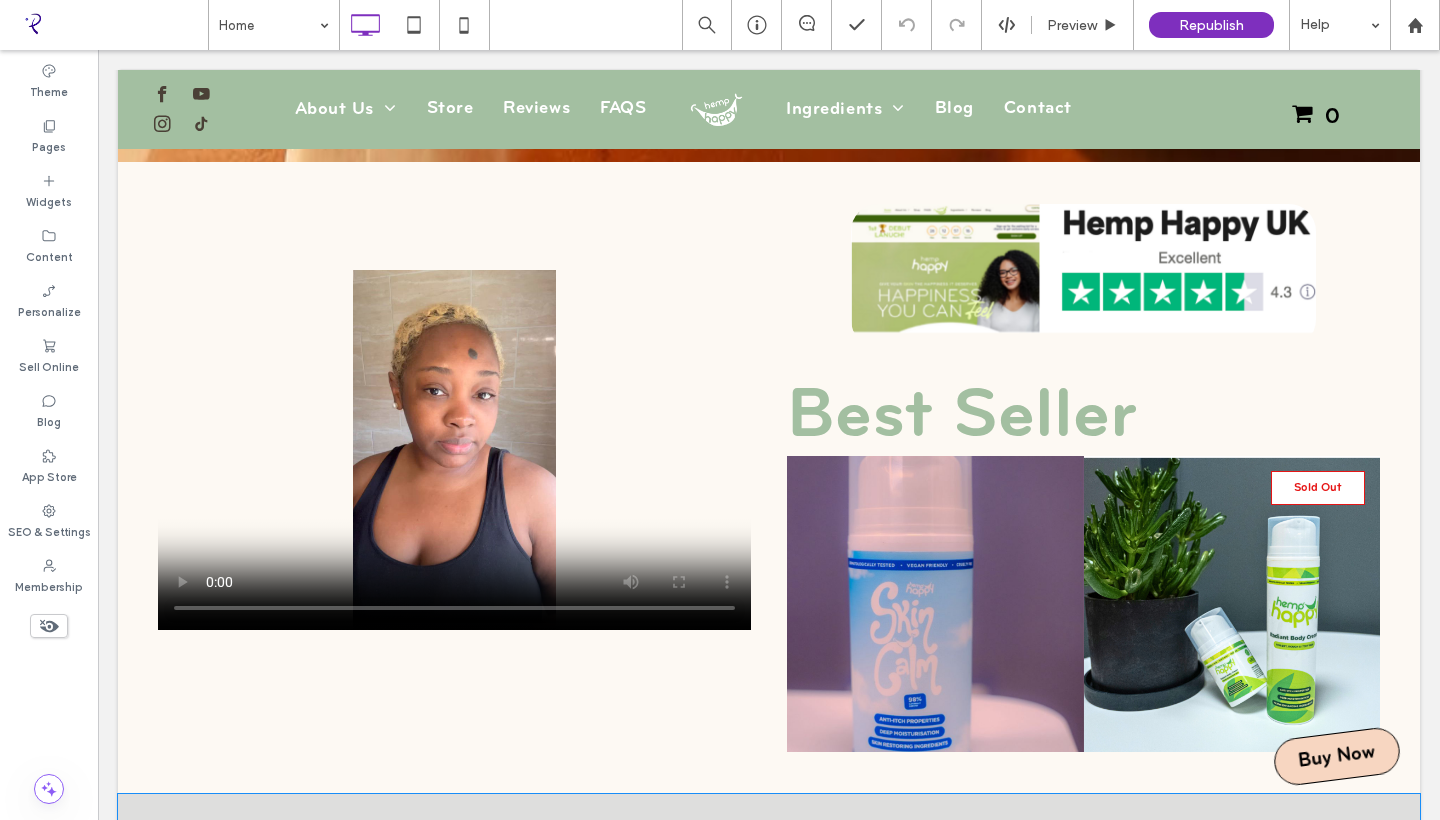 scroll, scrollTop: 0, scrollLeft: -702, axis: horizontal 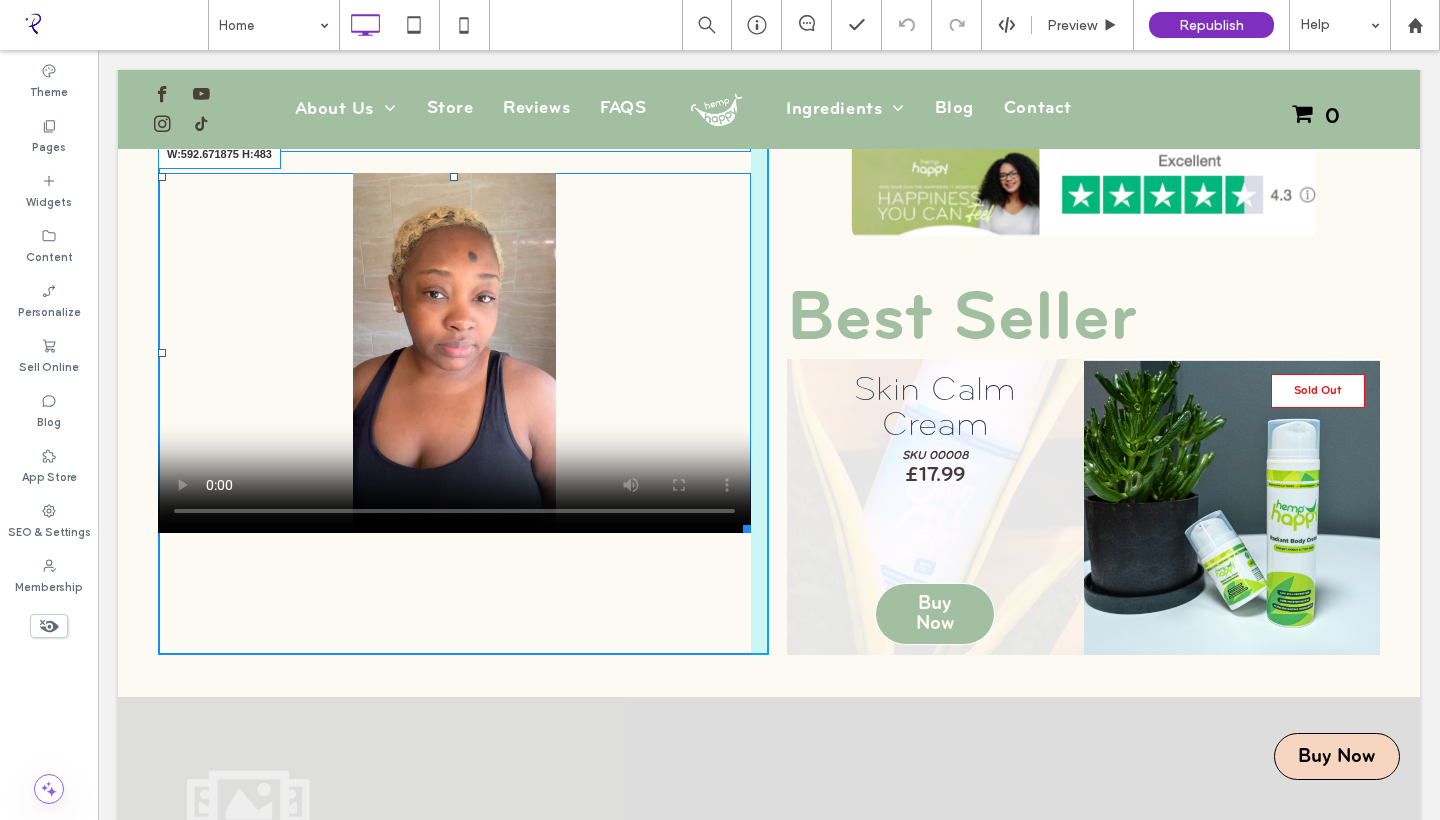 drag, startPoint x: 743, startPoint y: 532, endPoint x: 831, endPoint y: 655, distance: 151.23822 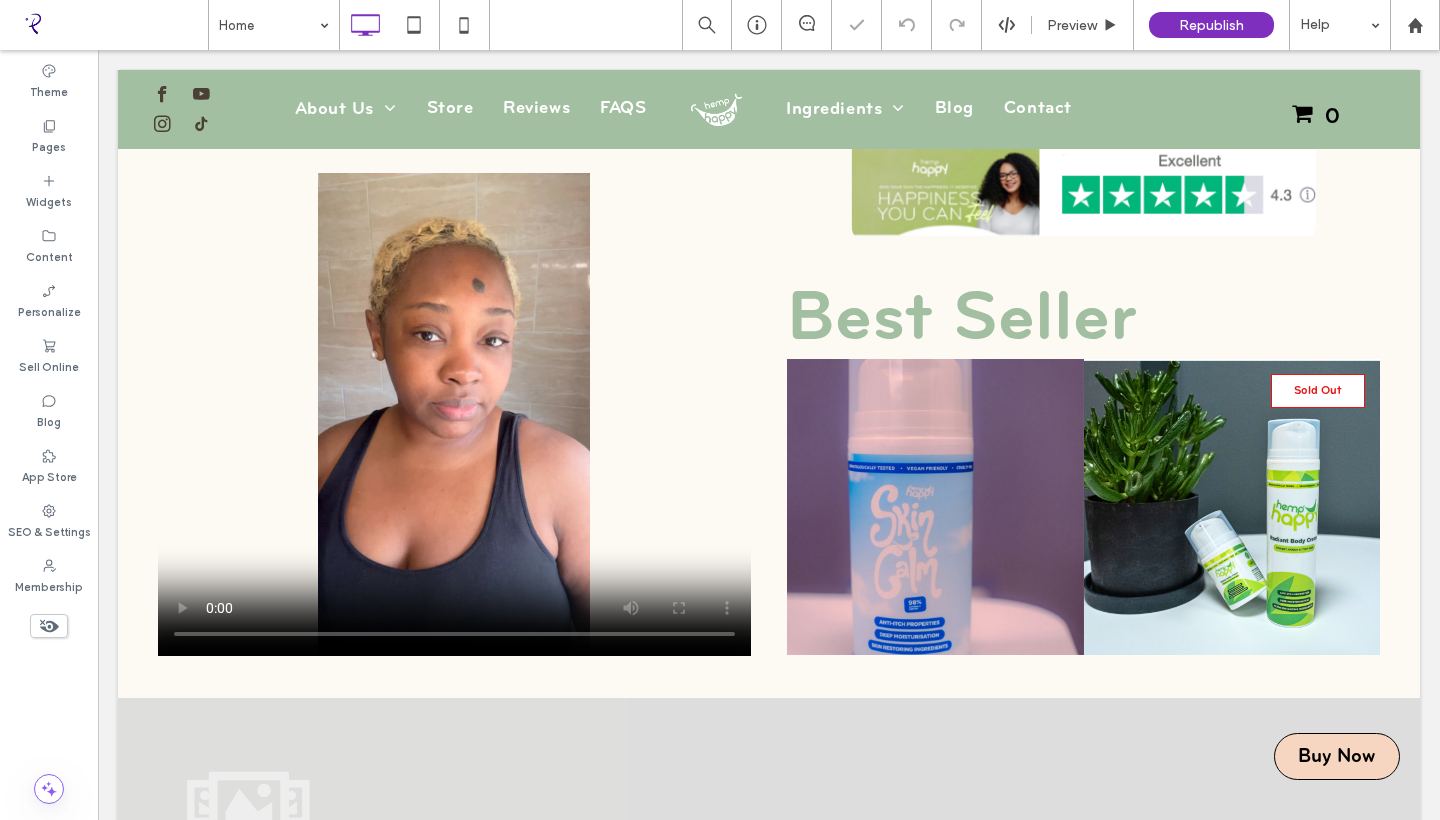 scroll, scrollTop: 0, scrollLeft: -504, axis: horizontal 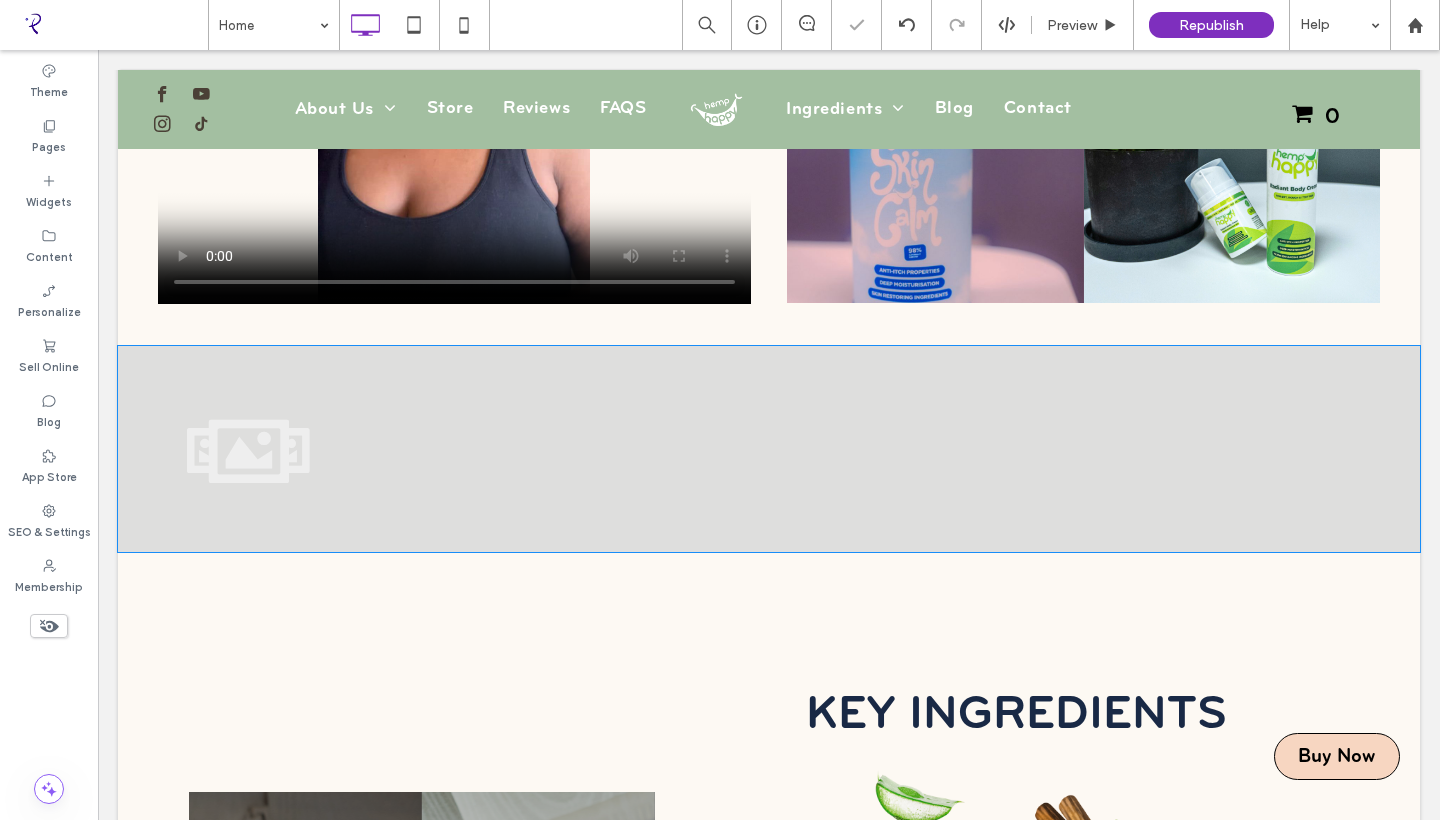 click on "Easy Application
Simply dab, spread, and let its soothing properties work their magic on your skin.
Click To Paste
A white background with a few lines on it
Ethical & Effective
Cruelty-free, vegan & fair trade. We pride ourselves on transparency.
Click To Paste
Skin Hydration
Our cream penetrates the skin barrier nourishing the skin with ease.
Click To Paste
A black and white drawing of a smiley face on a white background.
Reduce Stress
Our ingredients soothe & rejuvenate leaving you blissfully happy.
Click To Paste
Row + Add Section" at bounding box center [769, 449] 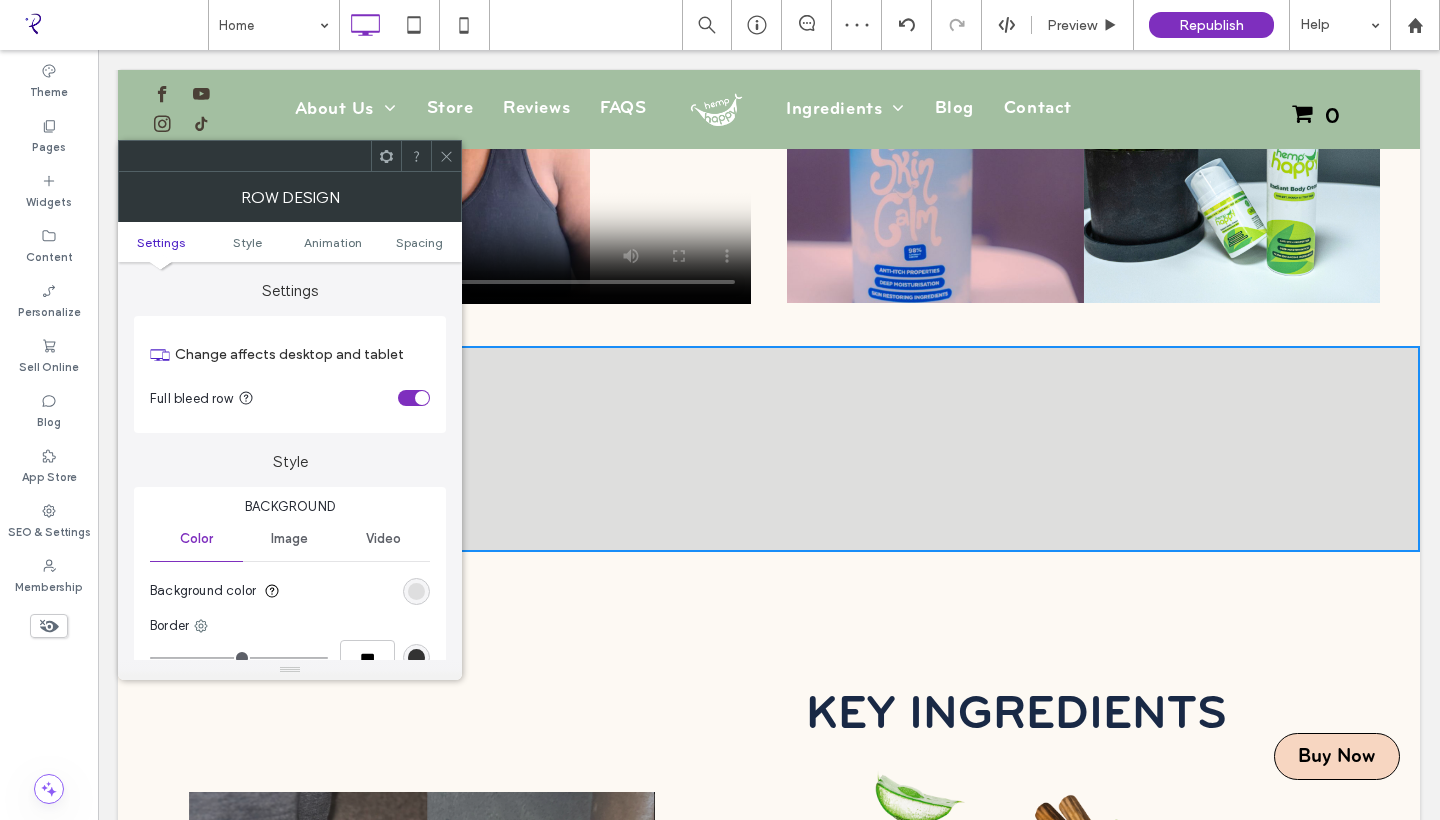 click 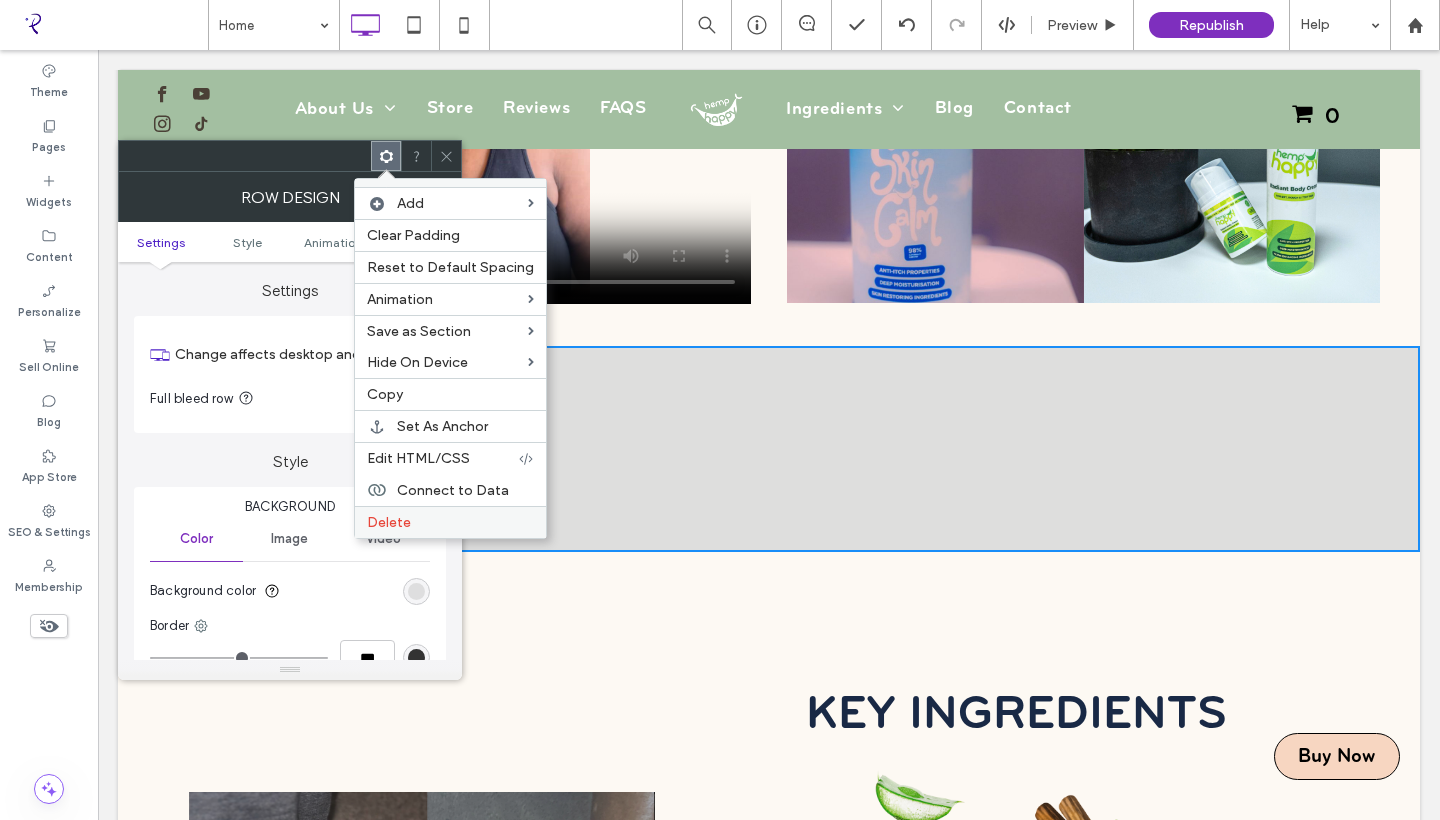 click on "Delete" at bounding box center [450, 522] 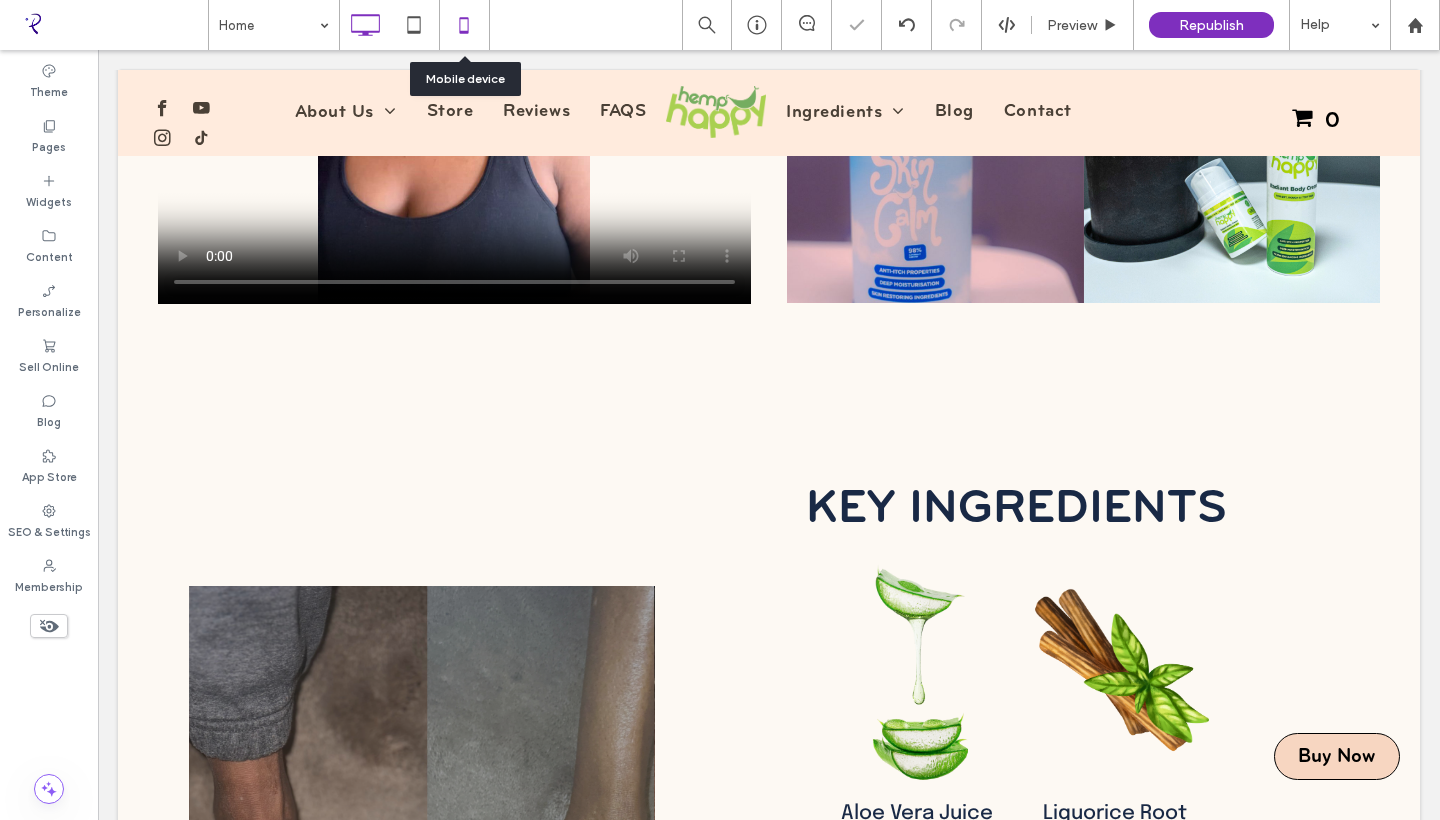 click 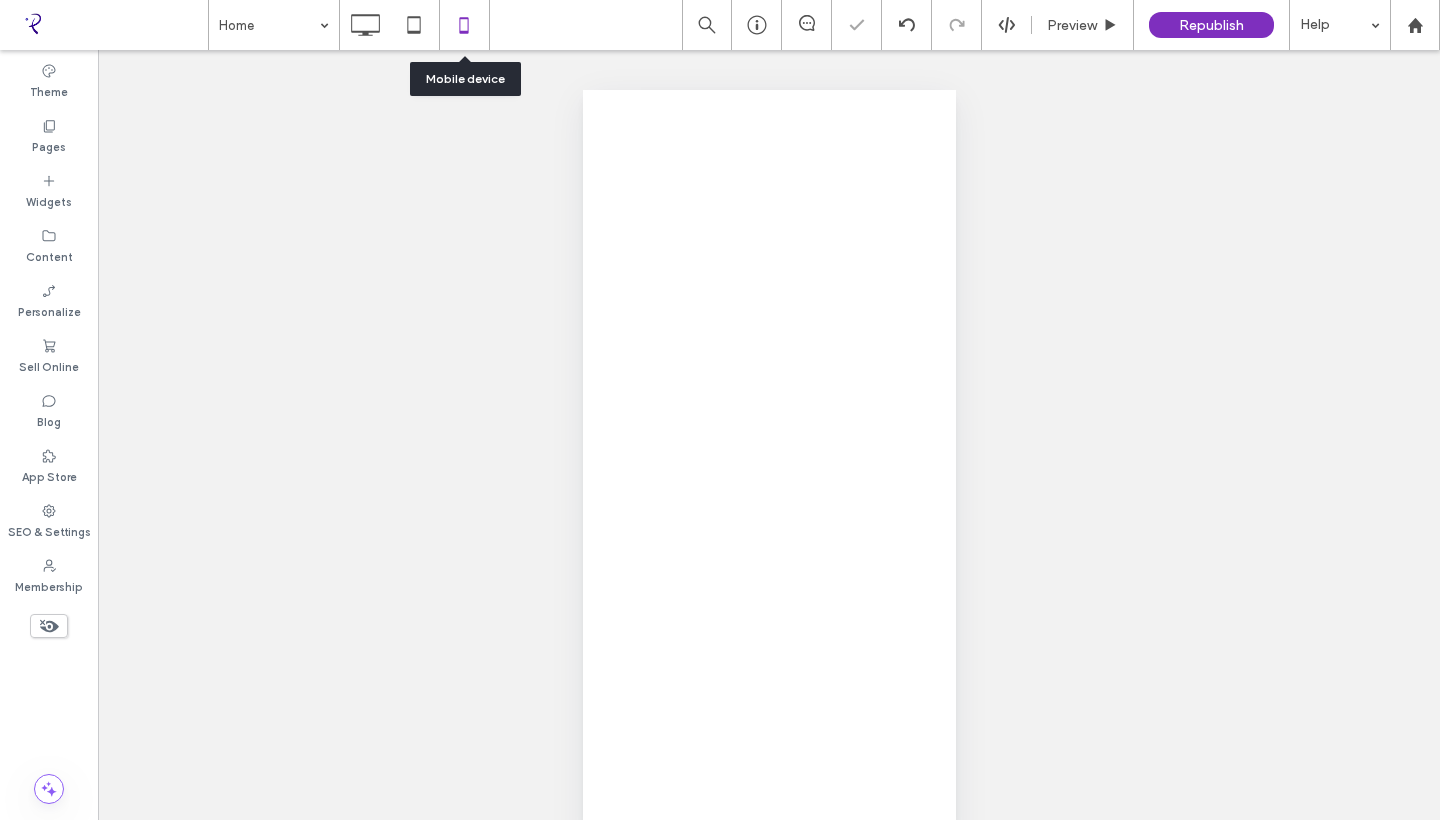 scroll, scrollTop: 0, scrollLeft: -180, axis: horizontal 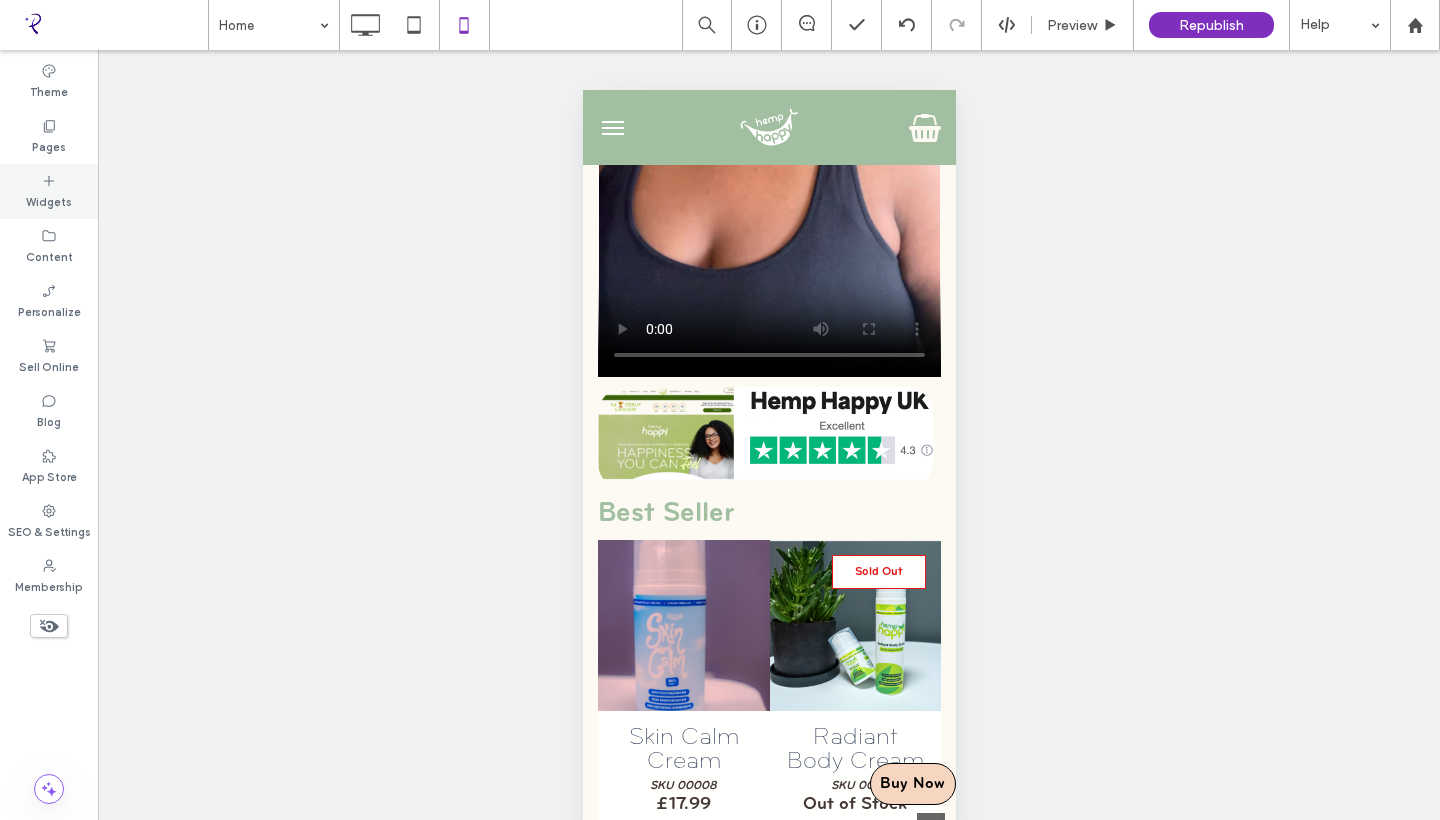 click on "Widgets" at bounding box center [49, 200] 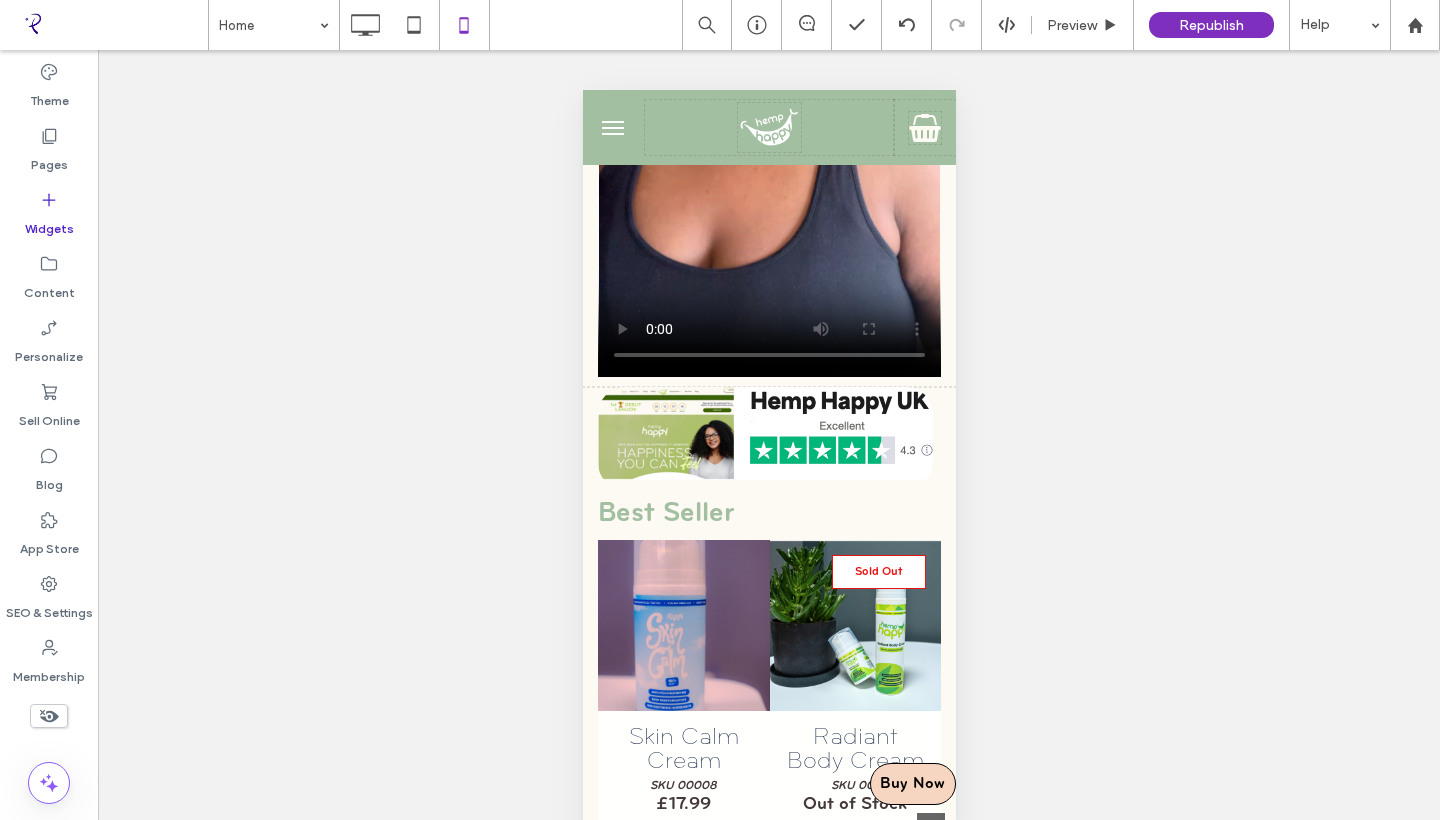 scroll, scrollTop: 0, scrollLeft: 918, axis: horizontal 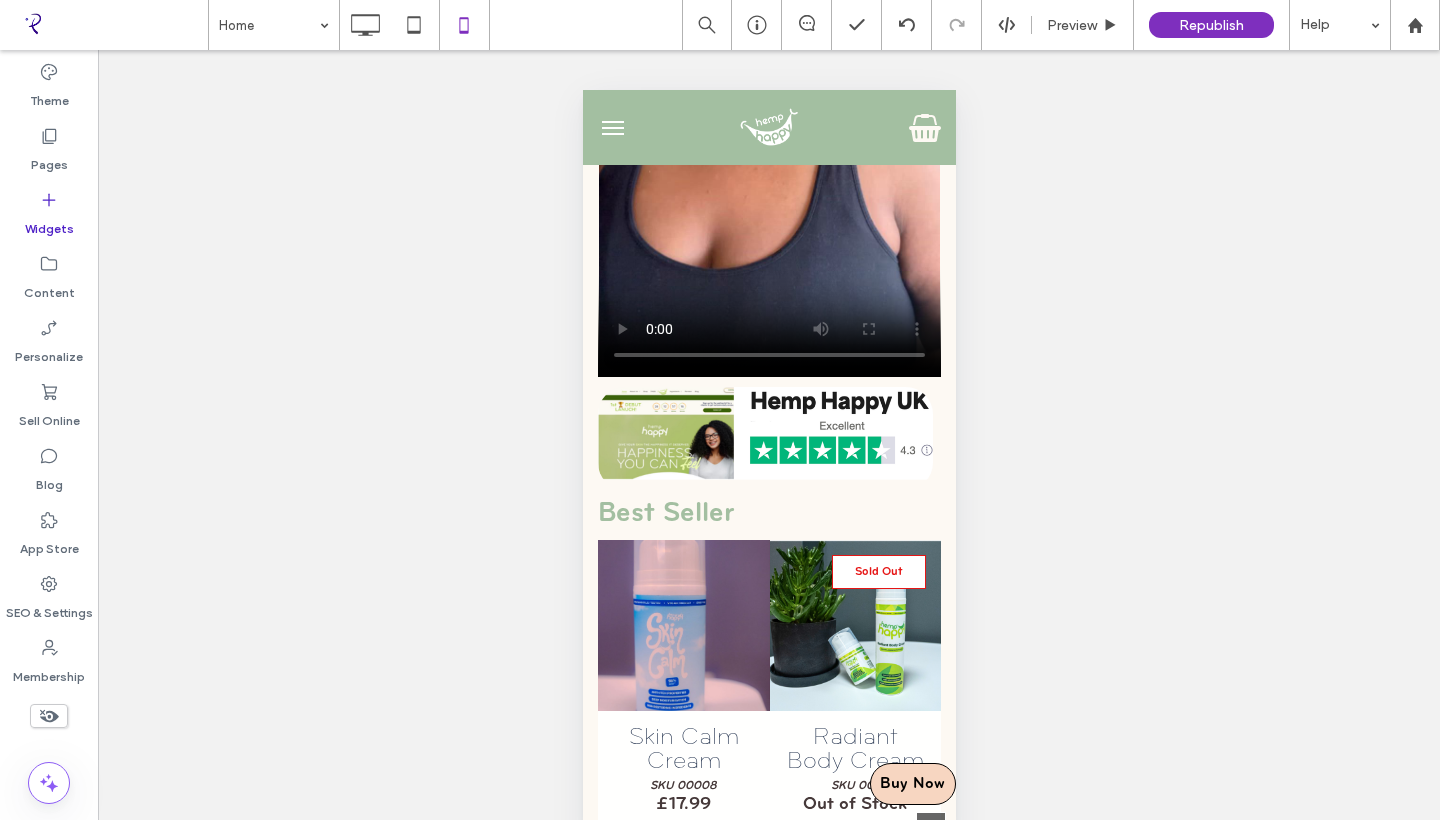 click 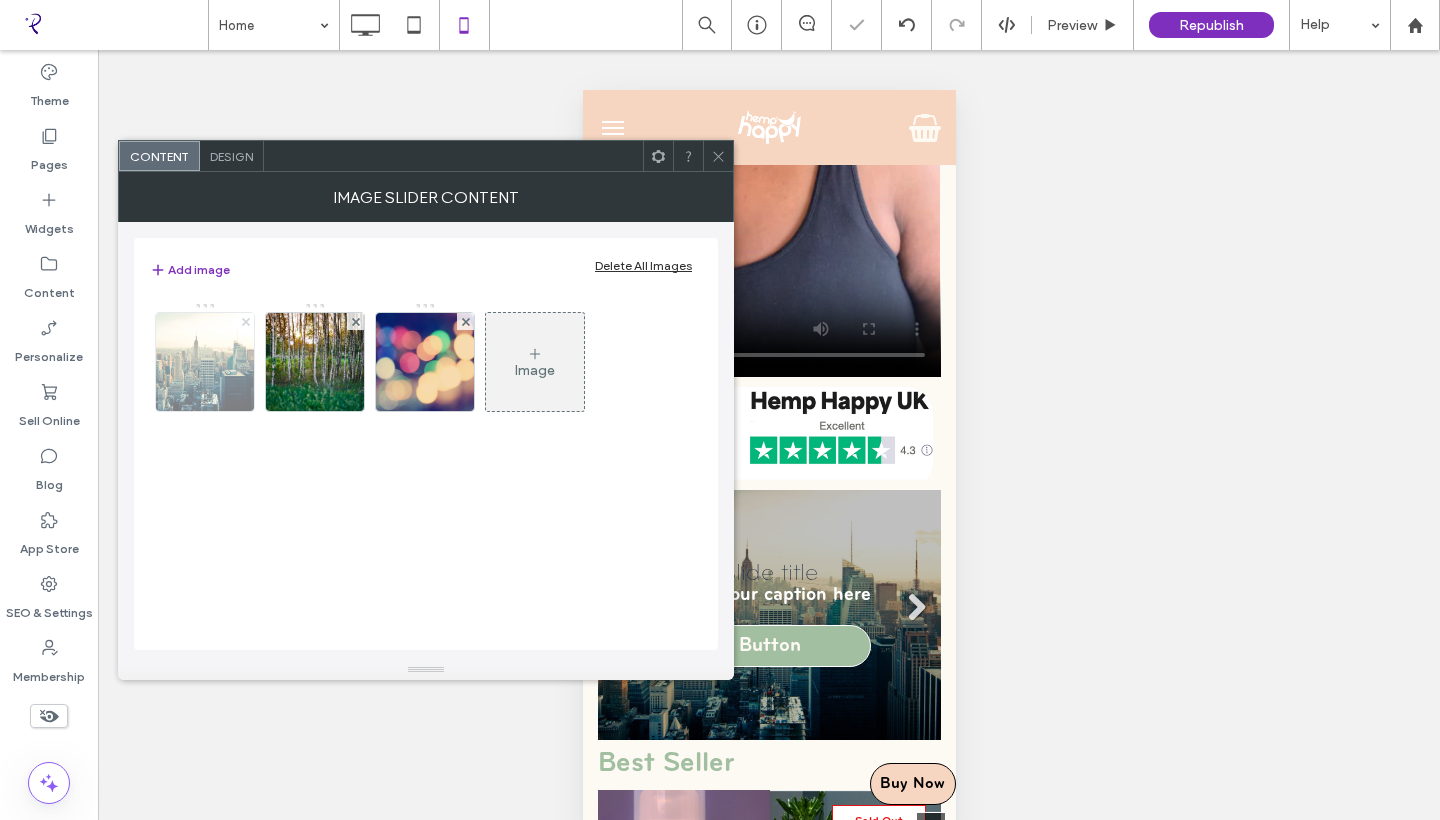 click 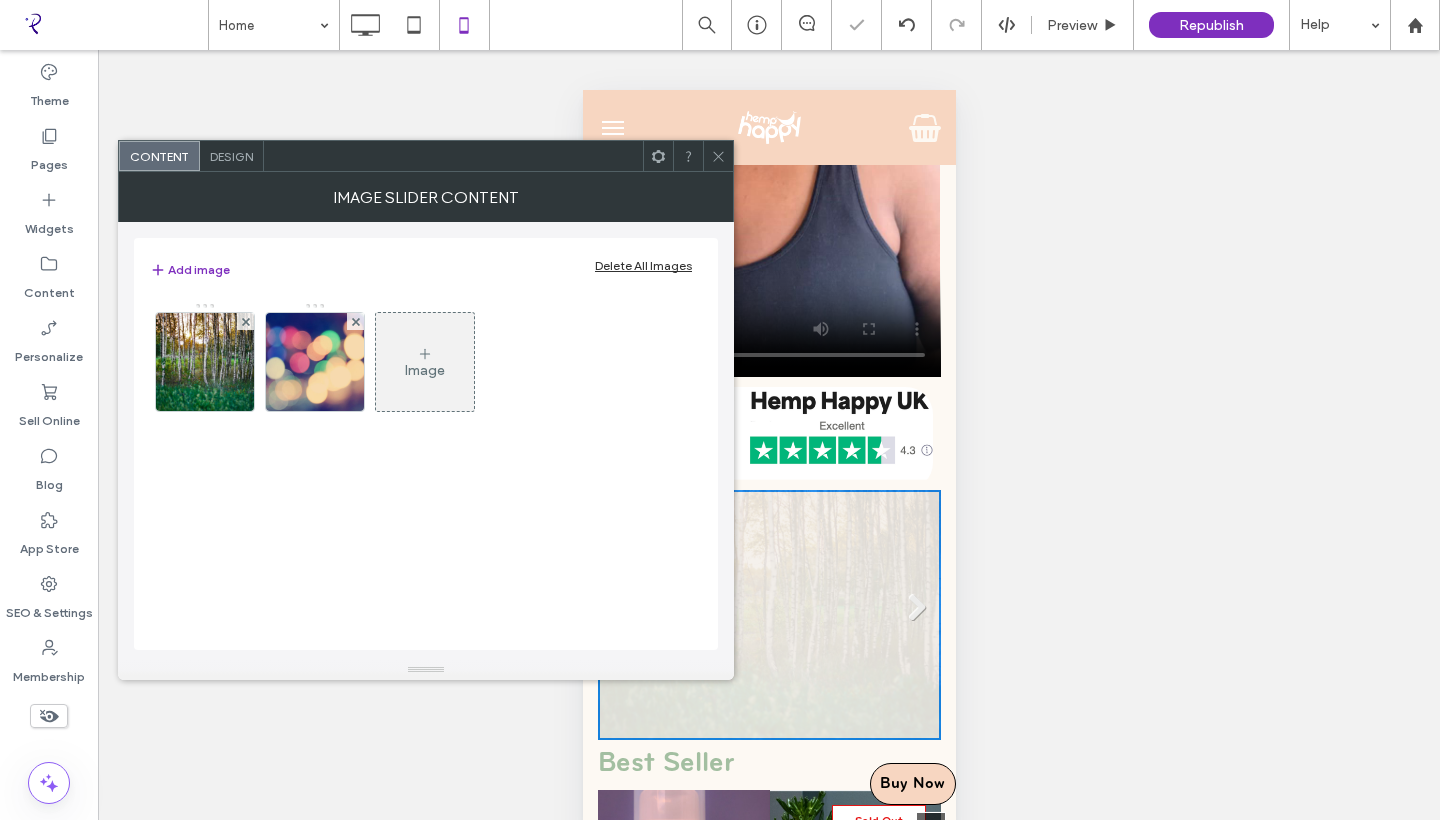 click 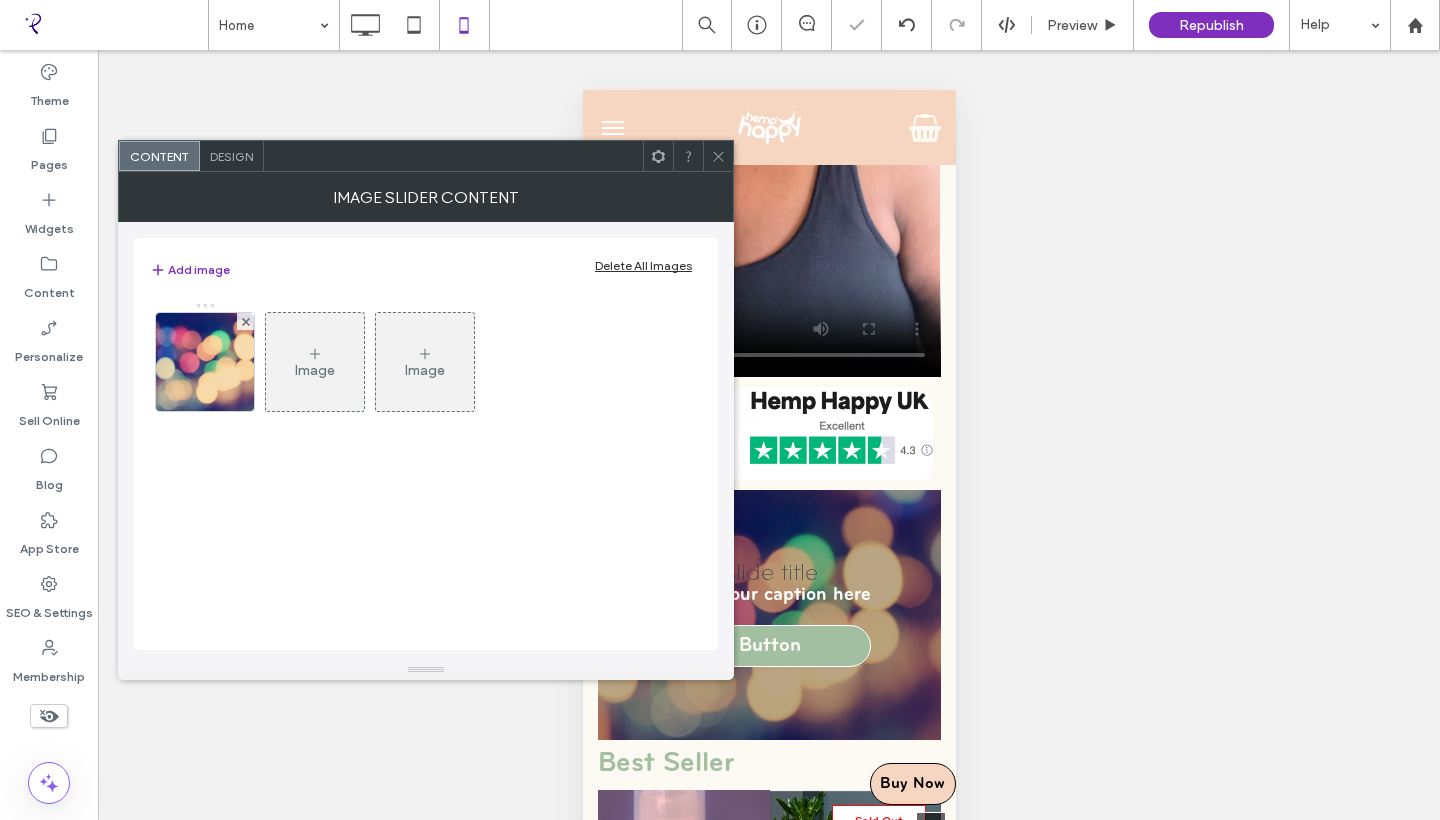click 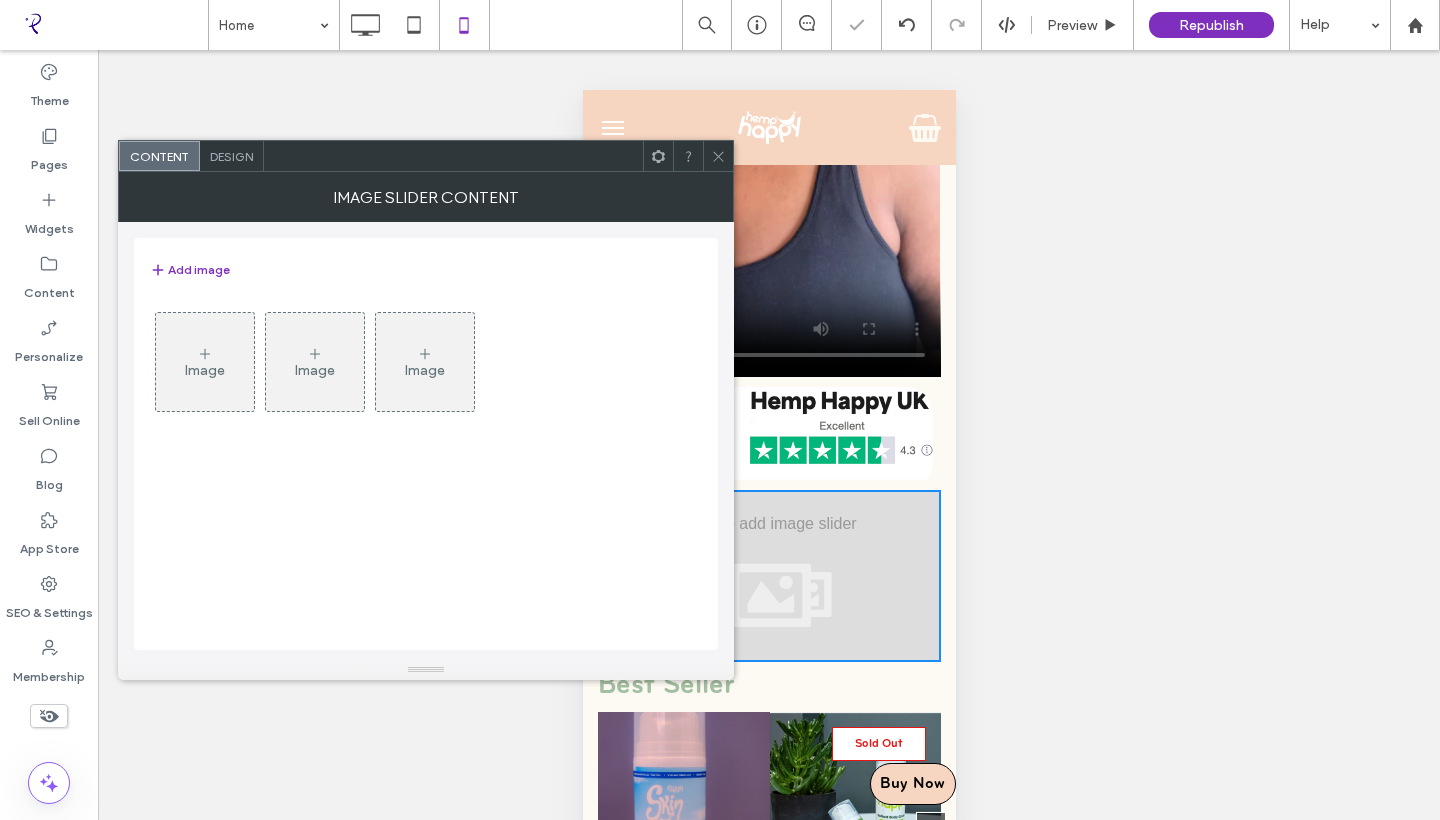 click on "Image" at bounding box center [205, 362] 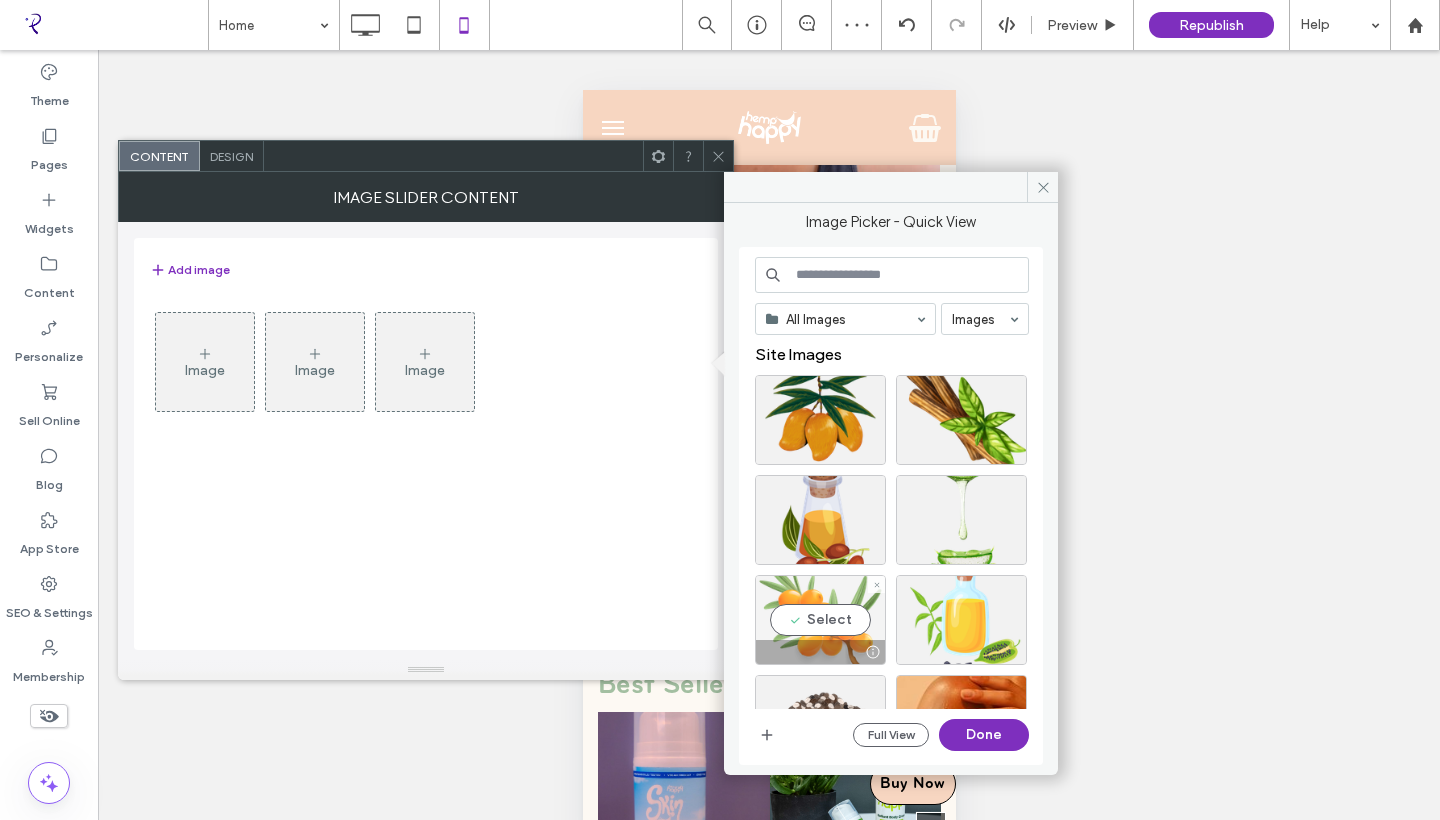 scroll, scrollTop: 0, scrollLeft: 1728, axis: horizontal 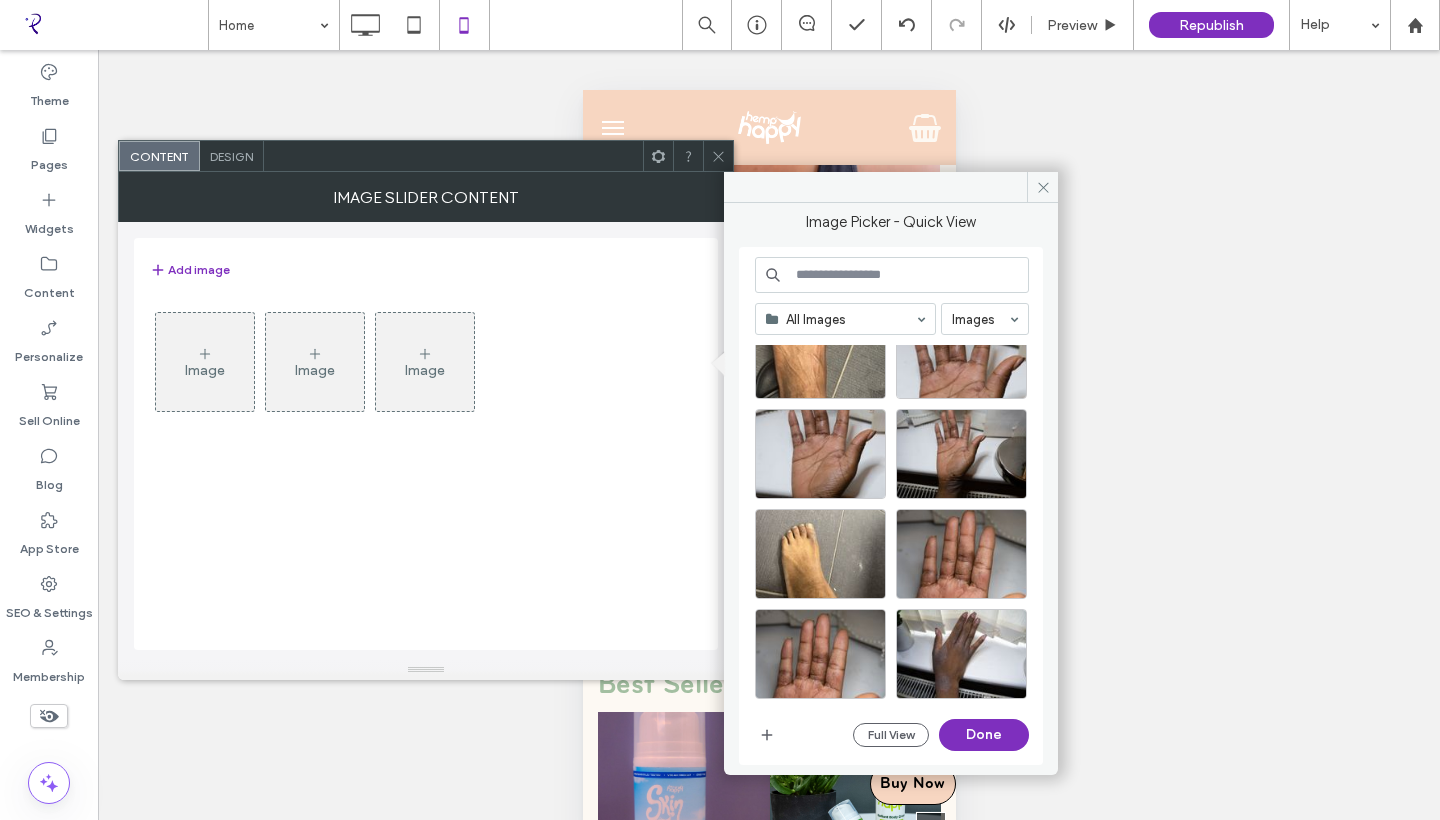 click on "Image" at bounding box center (205, 362) 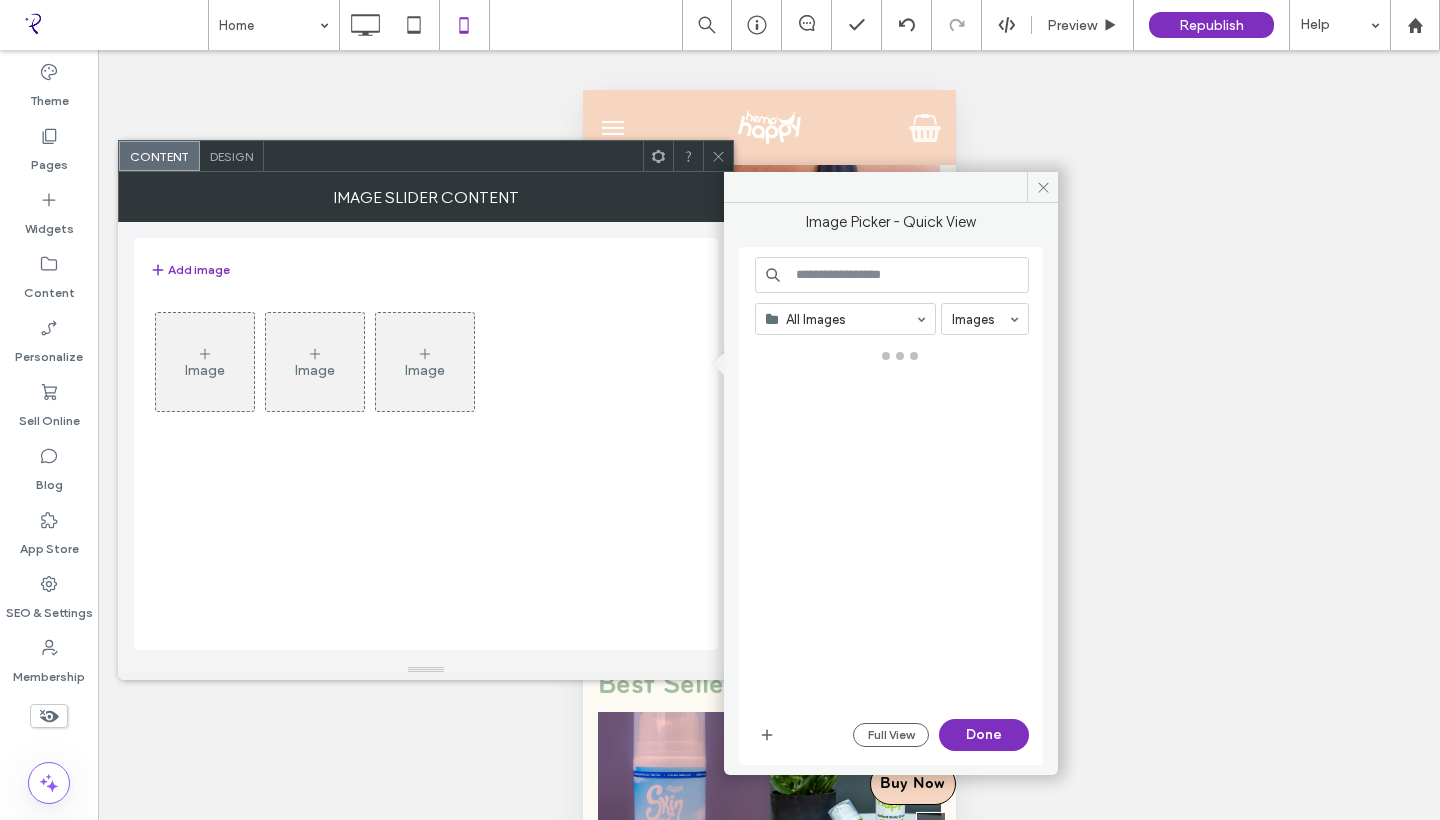 click on "Image" at bounding box center [205, 362] 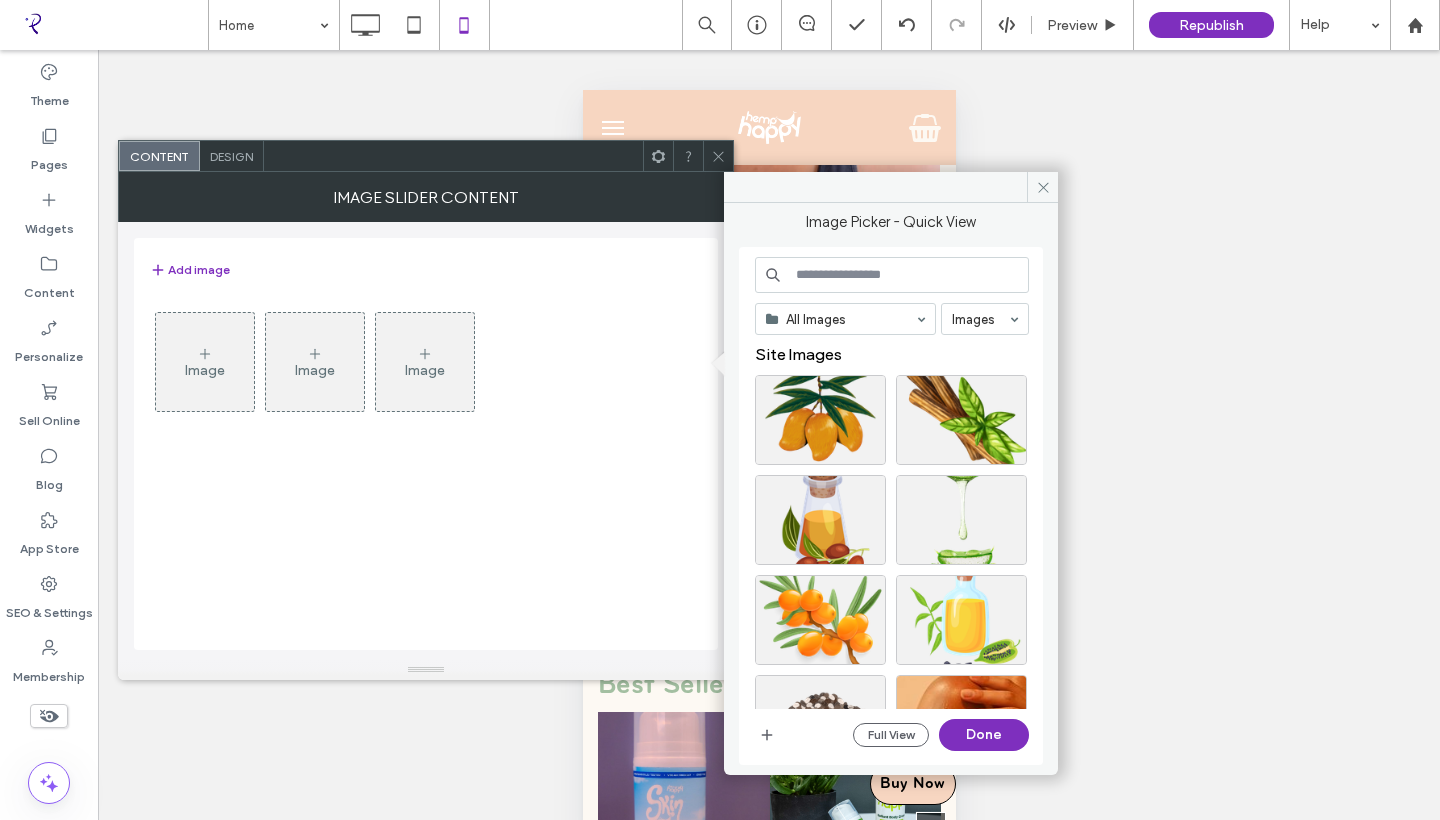 click on "Image" at bounding box center [205, 362] 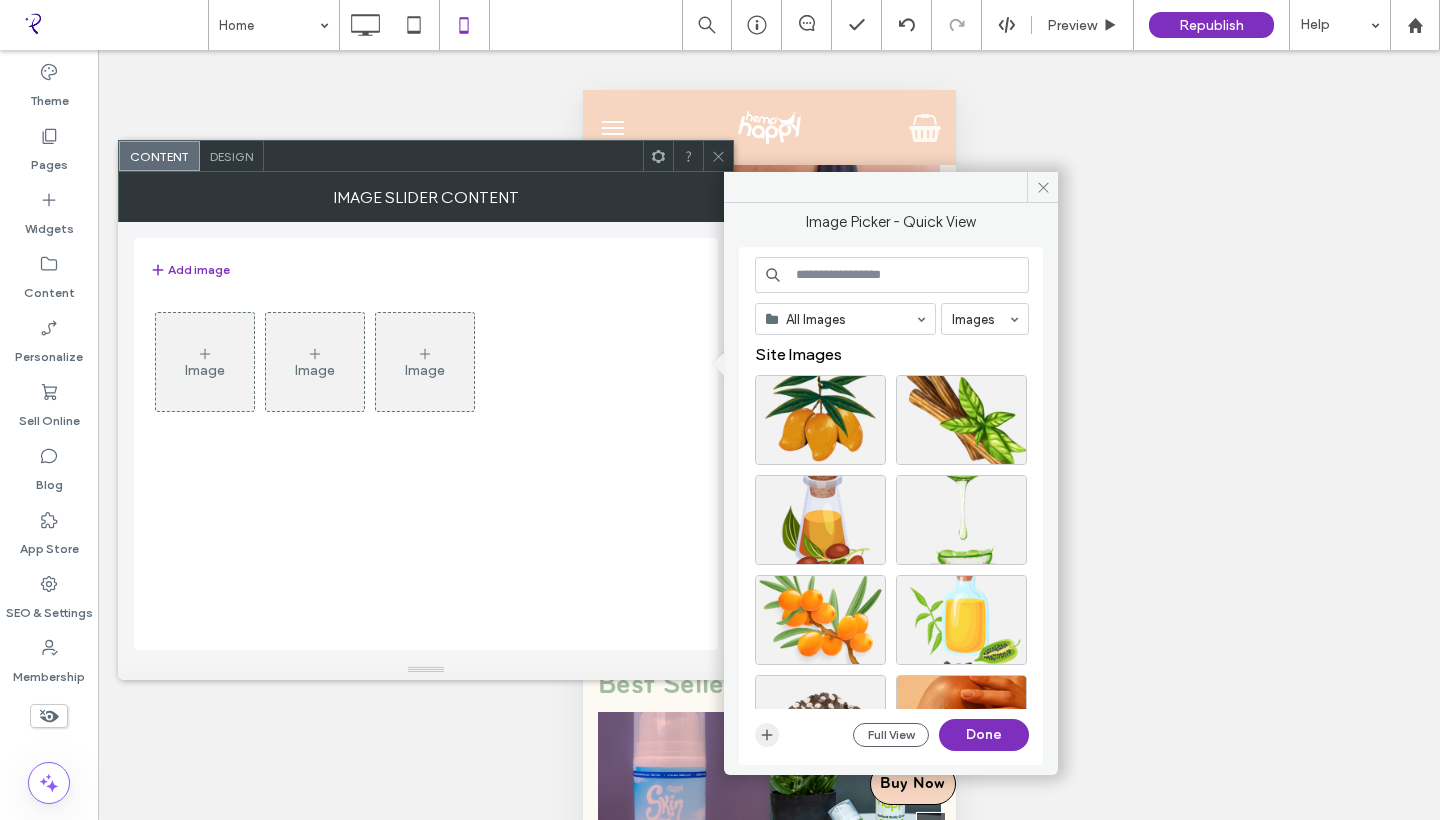 click 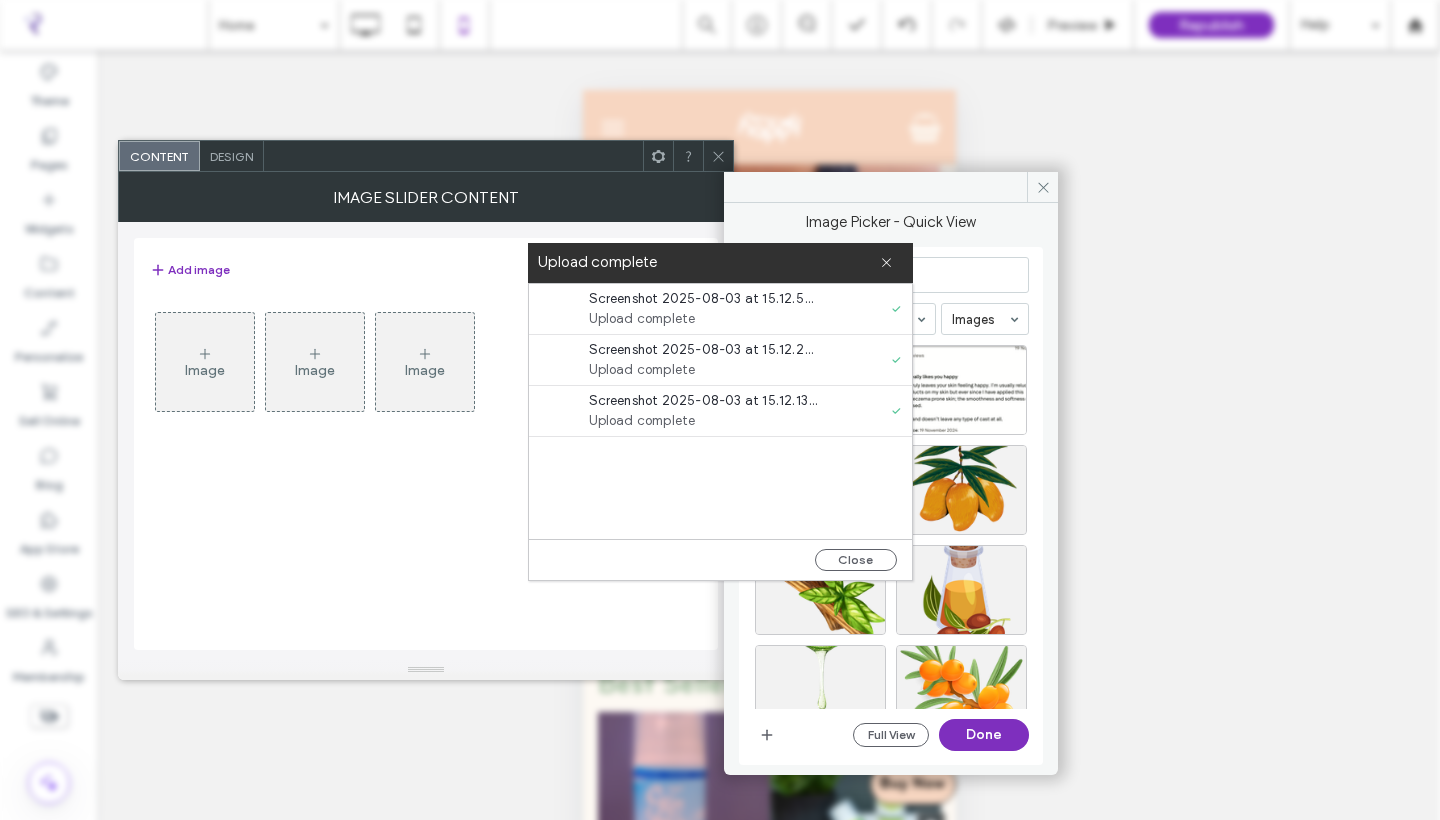 scroll, scrollTop: 0, scrollLeft: 29, axis: horizontal 